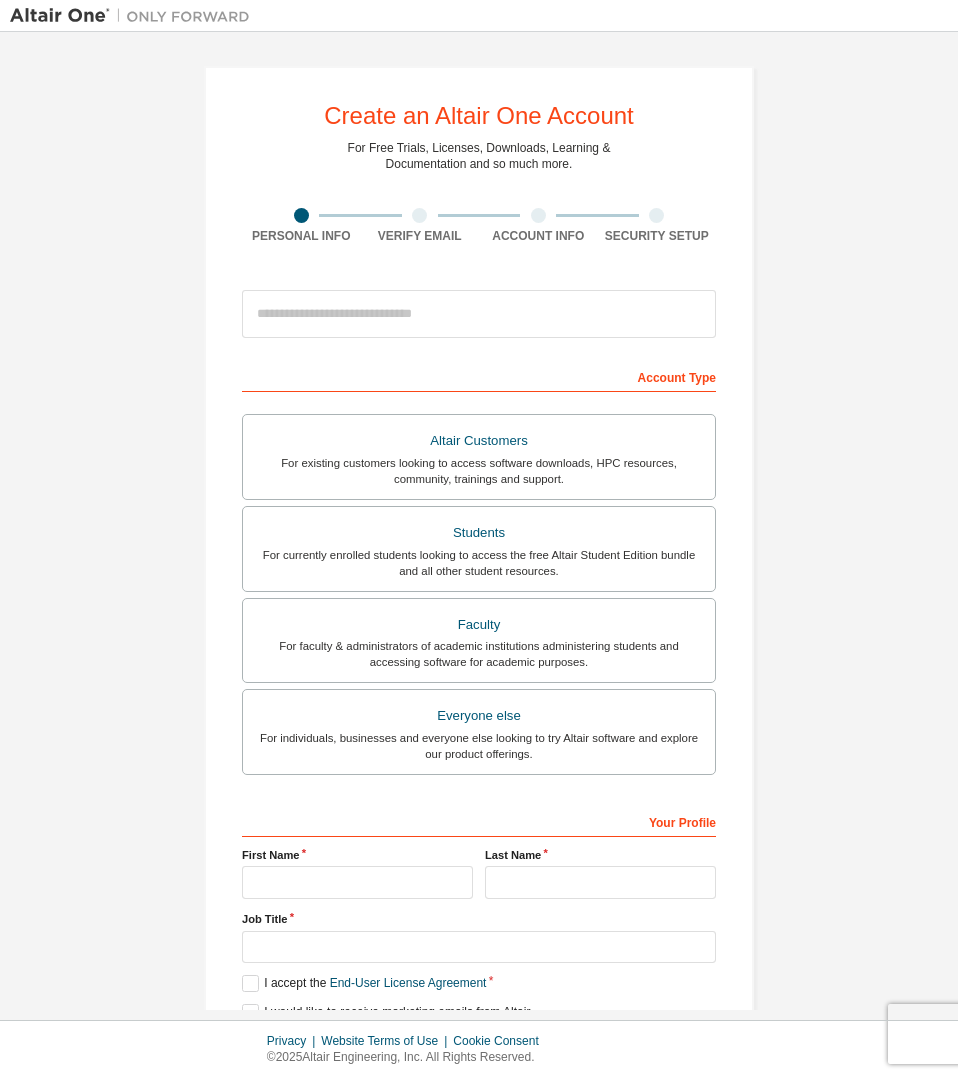 scroll, scrollTop: 0, scrollLeft: 0, axis: both 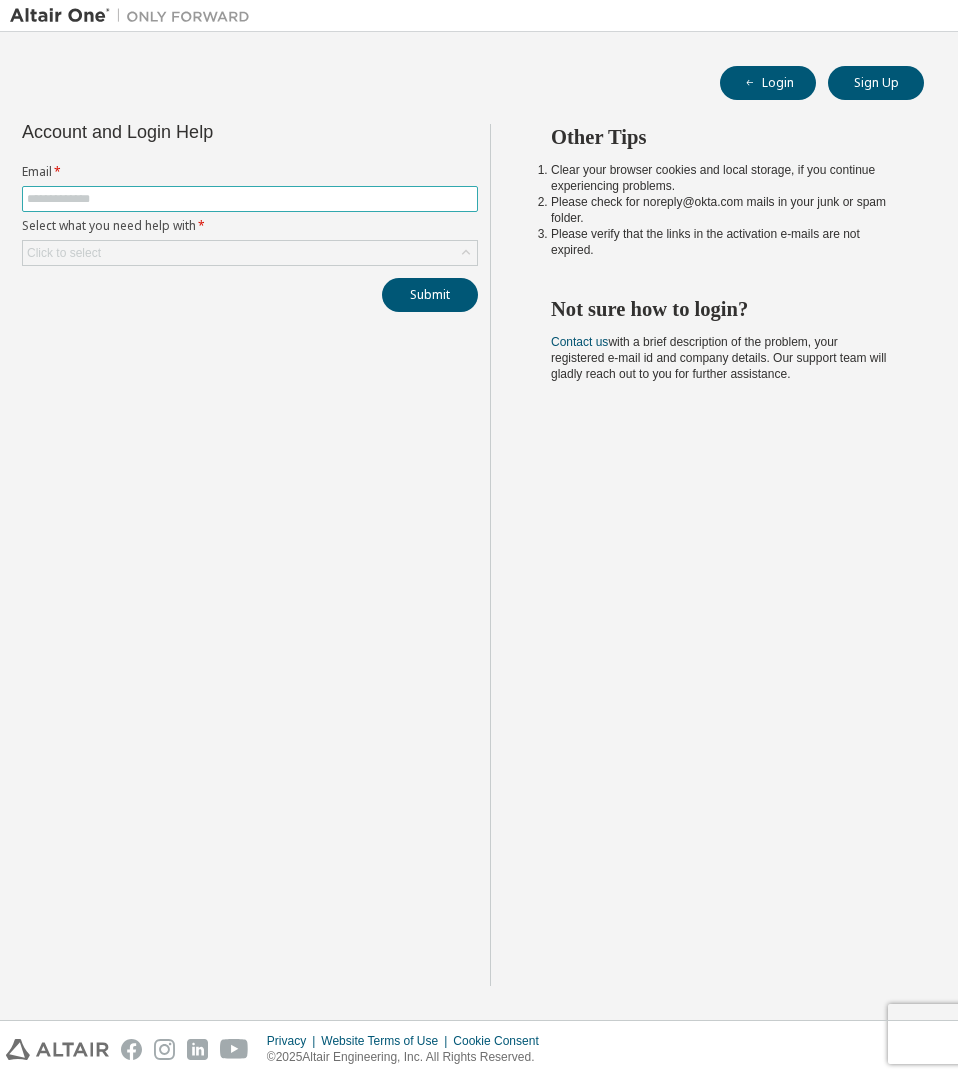 click at bounding box center (250, 199) 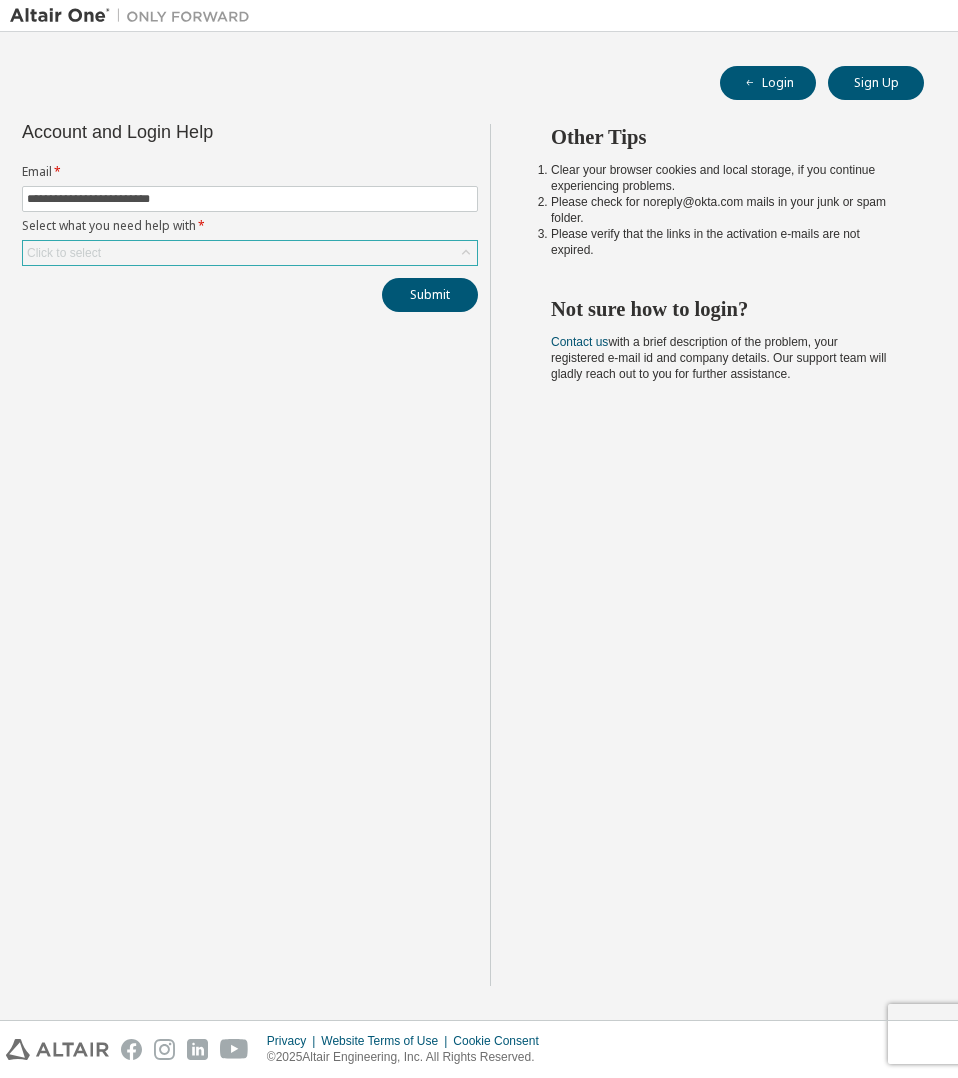click on "Click to select" at bounding box center [64, 253] 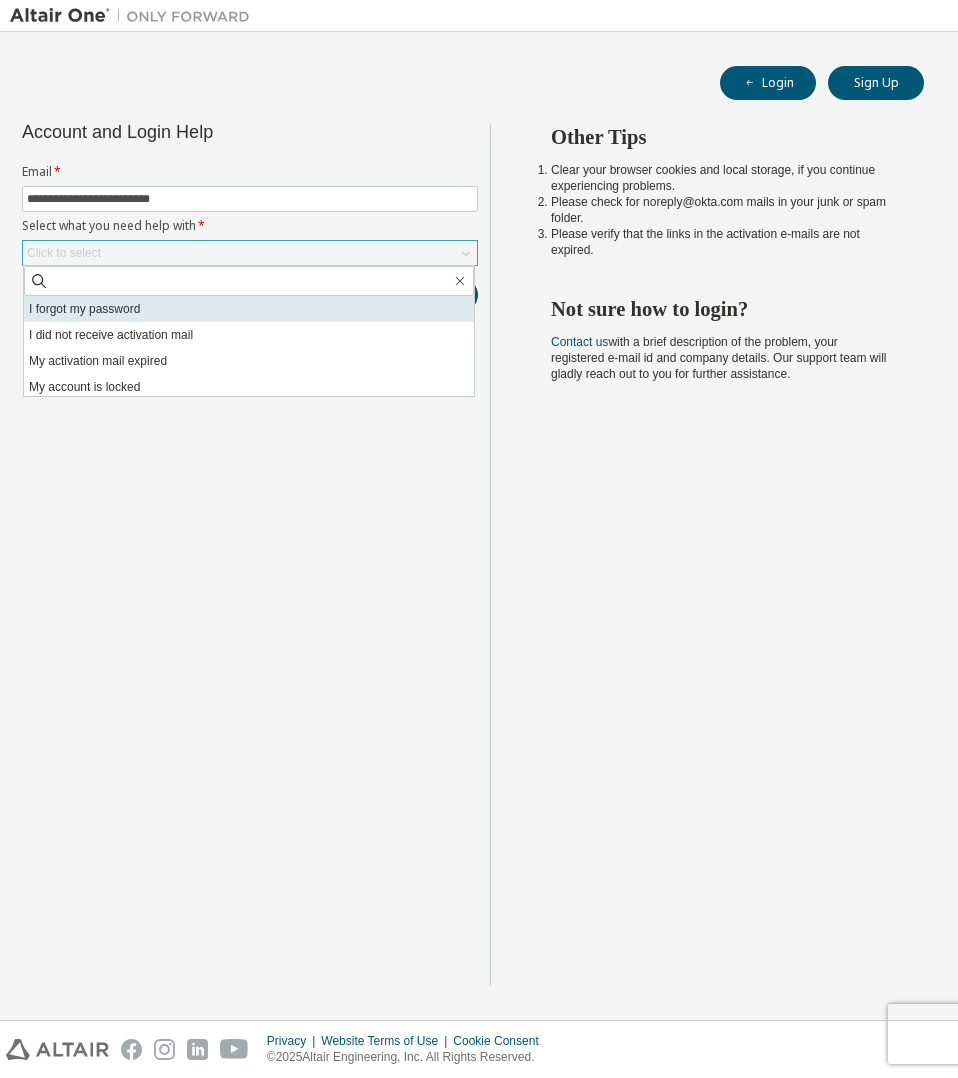 click on "I forgot my password" at bounding box center [249, 309] 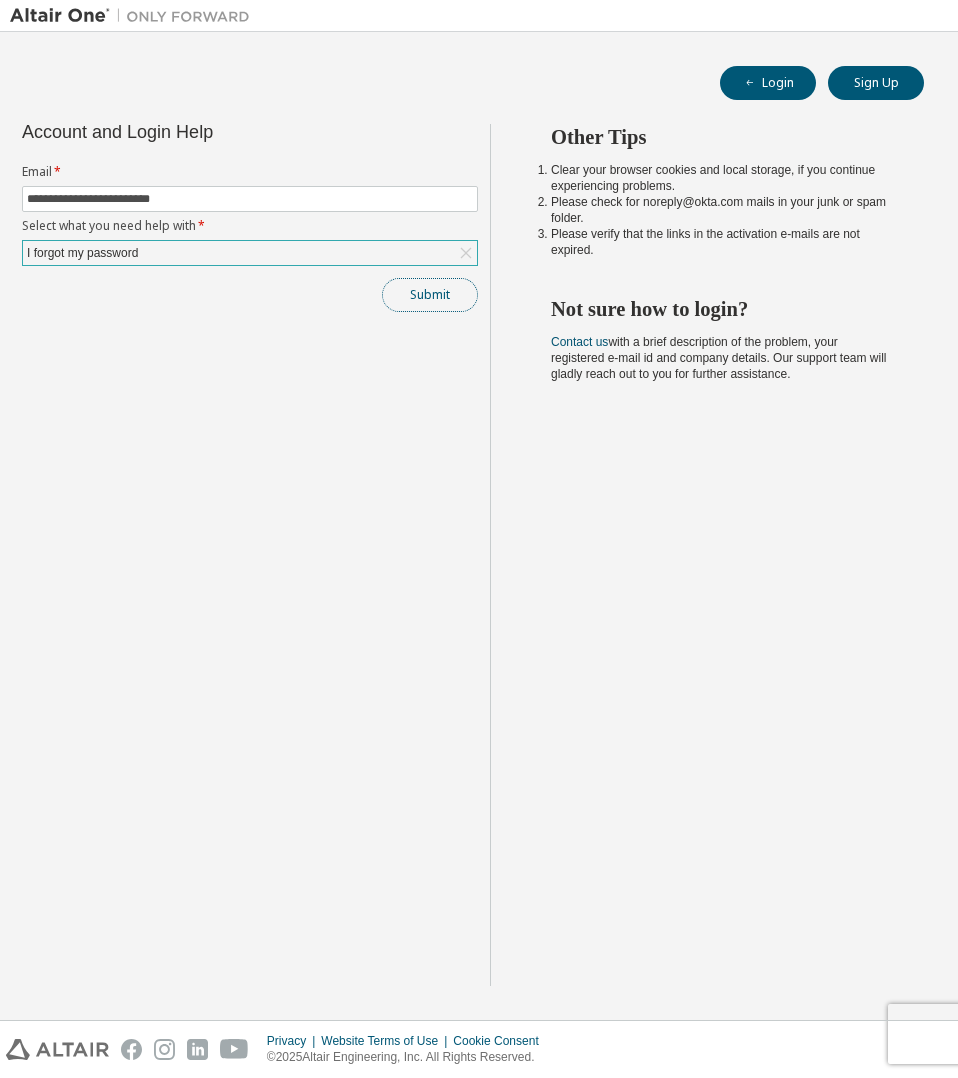 click on "Submit" at bounding box center (430, 295) 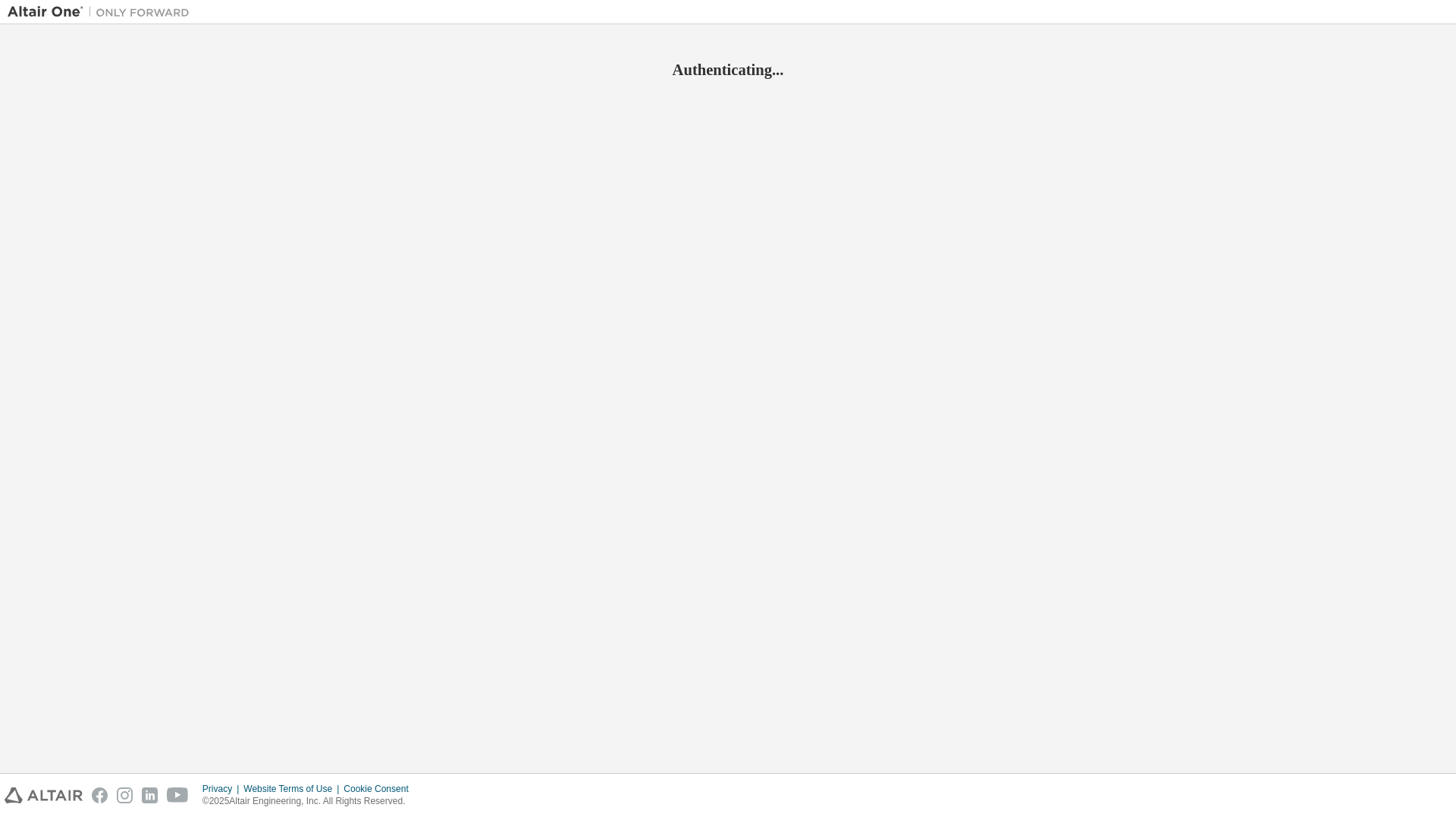 scroll, scrollTop: 0, scrollLeft: 0, axis: both 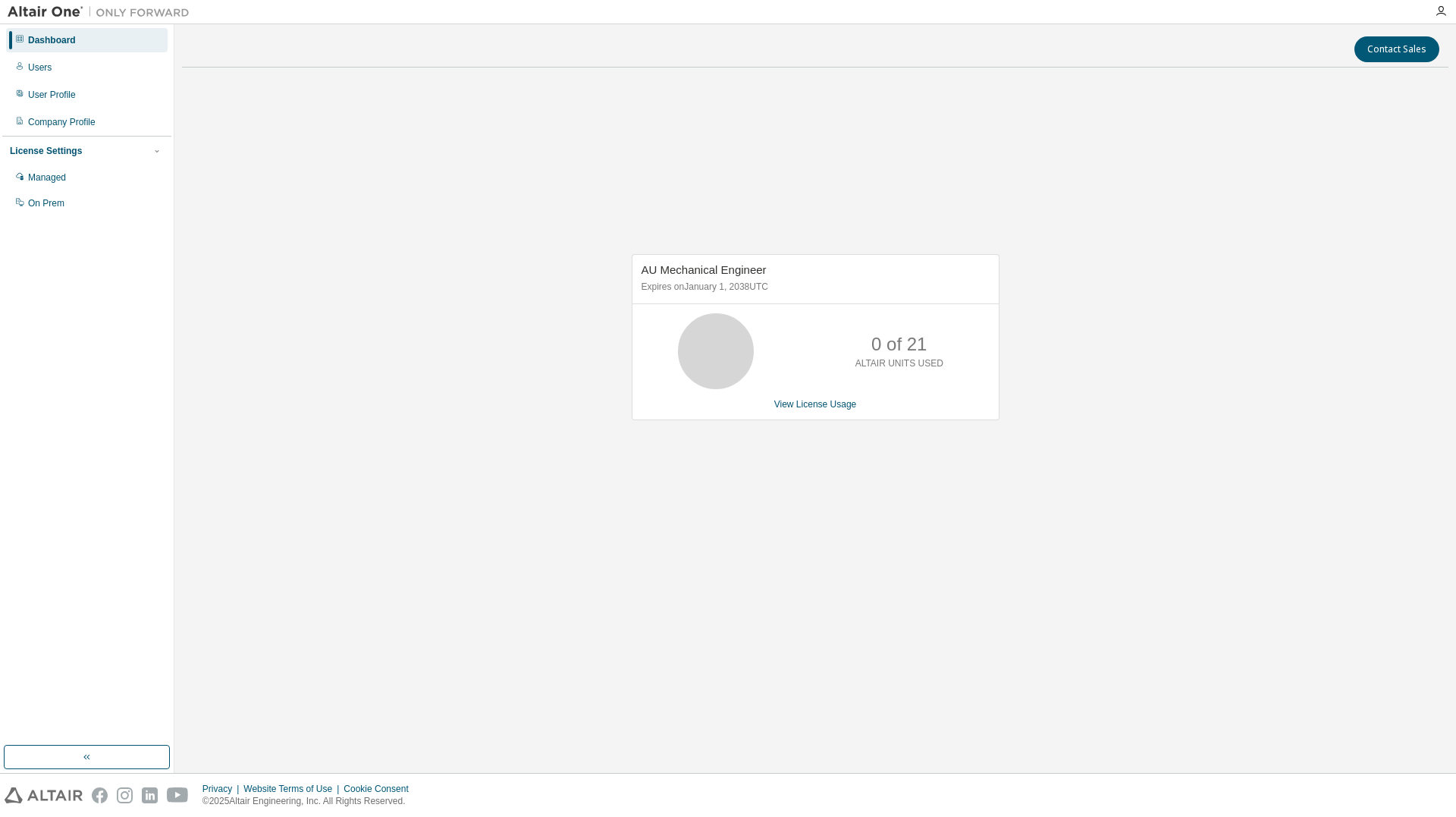 click on "License Settings" at bounding box center [46, 151] 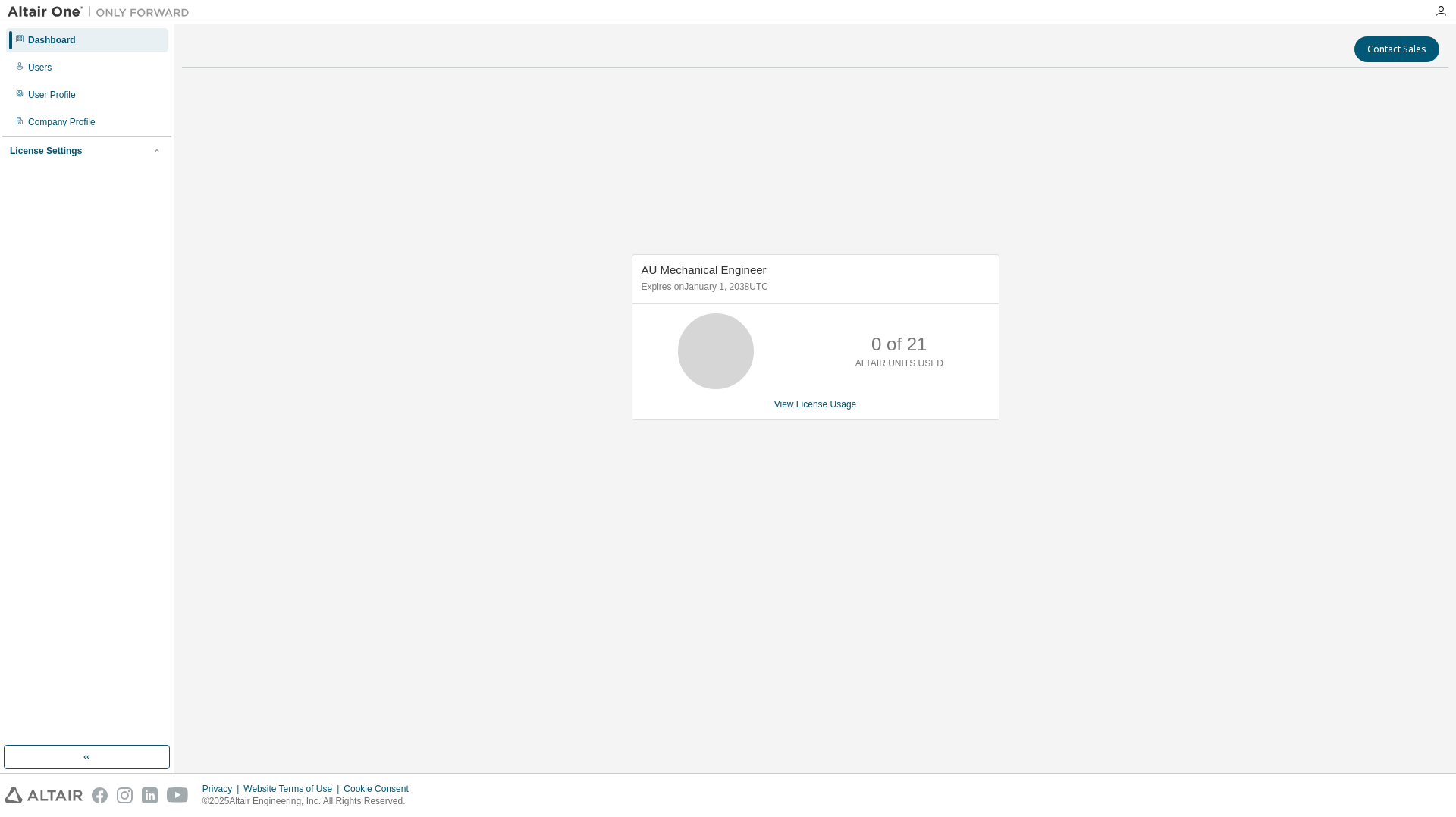 click on "License Settings" at bounding box center (46, 151) 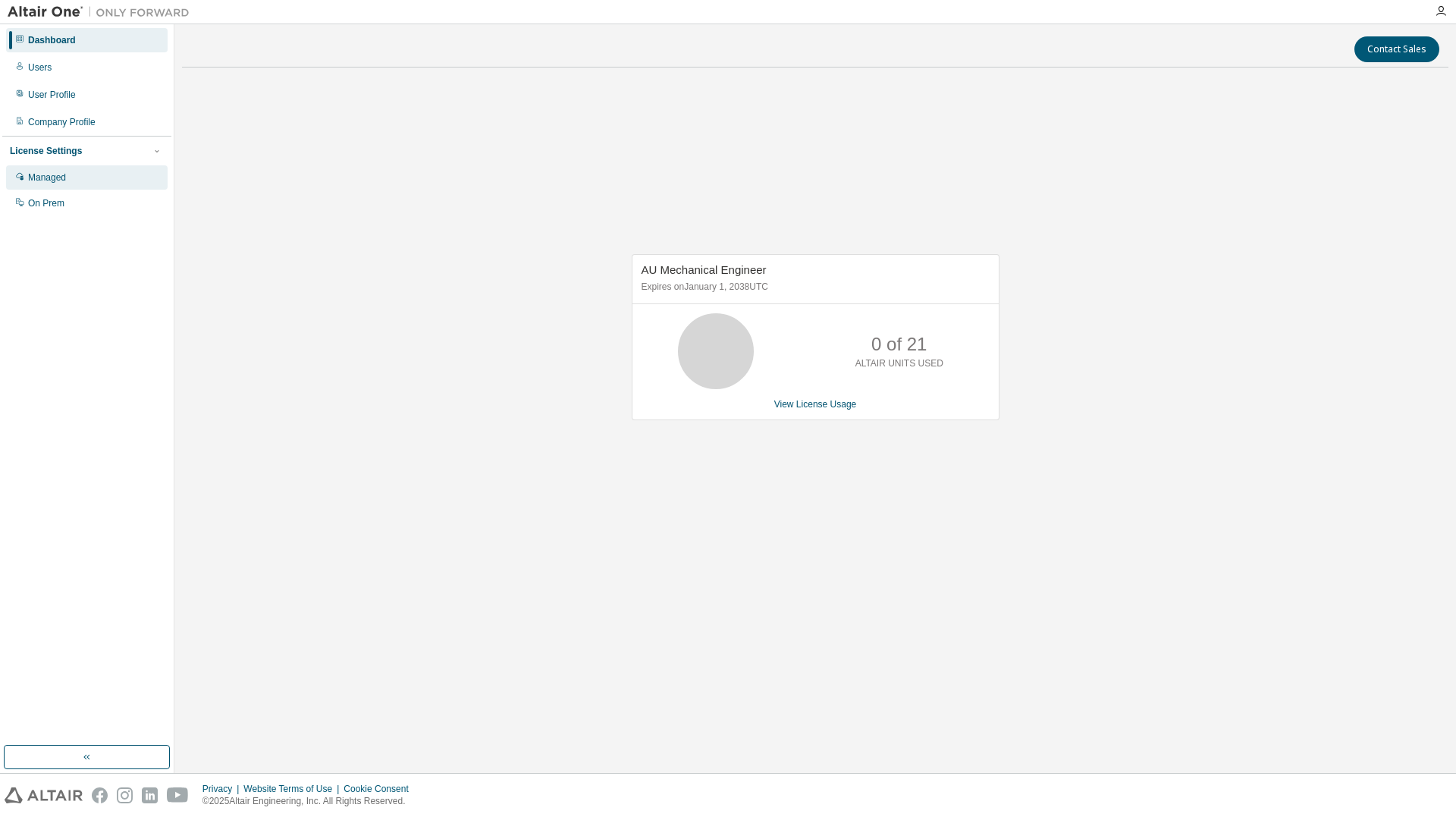 click on "Managed" at bounding box center (47, 178) 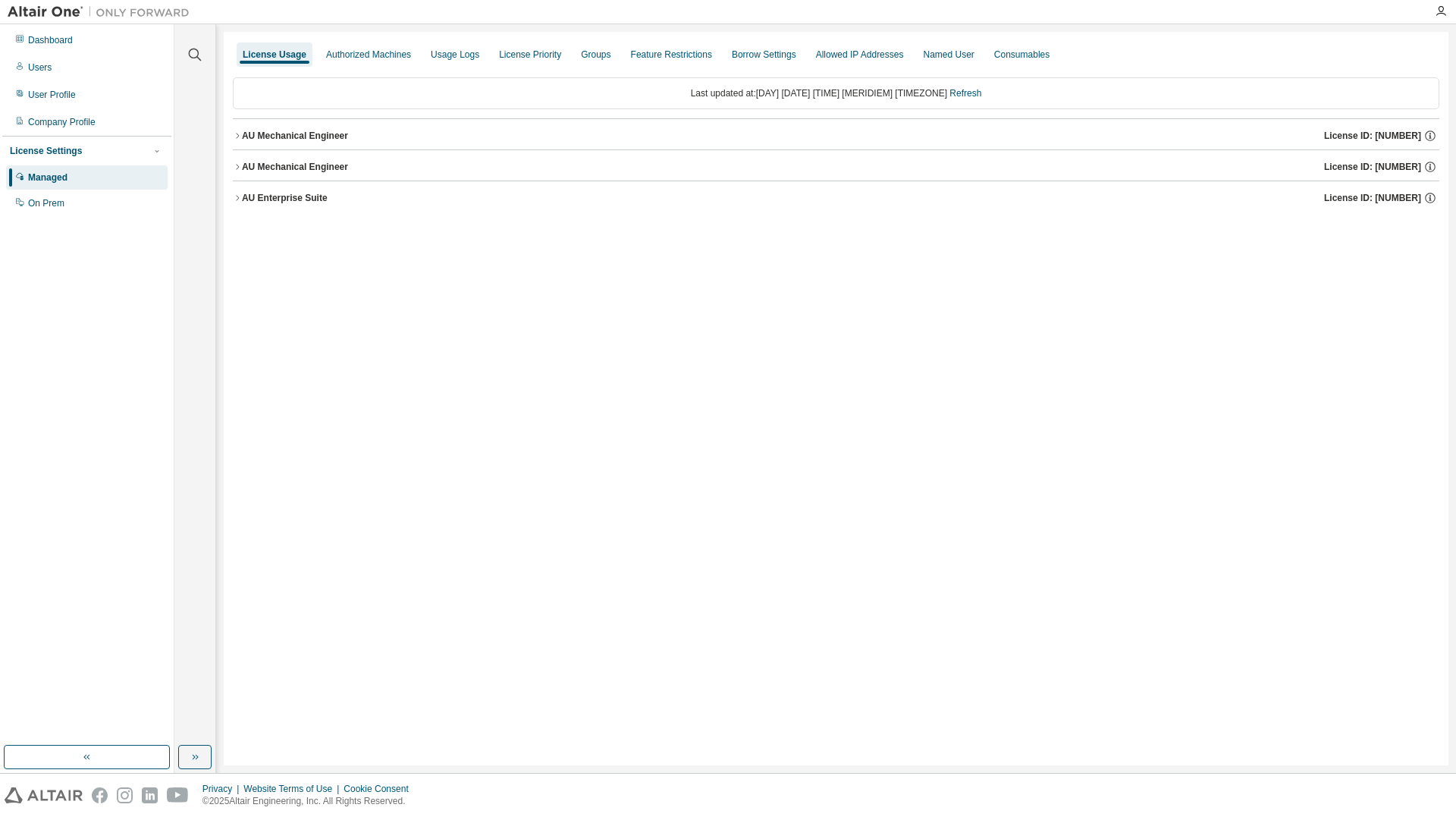 click on "AU Mechanical Engineer" at bounding box center [295, 136] 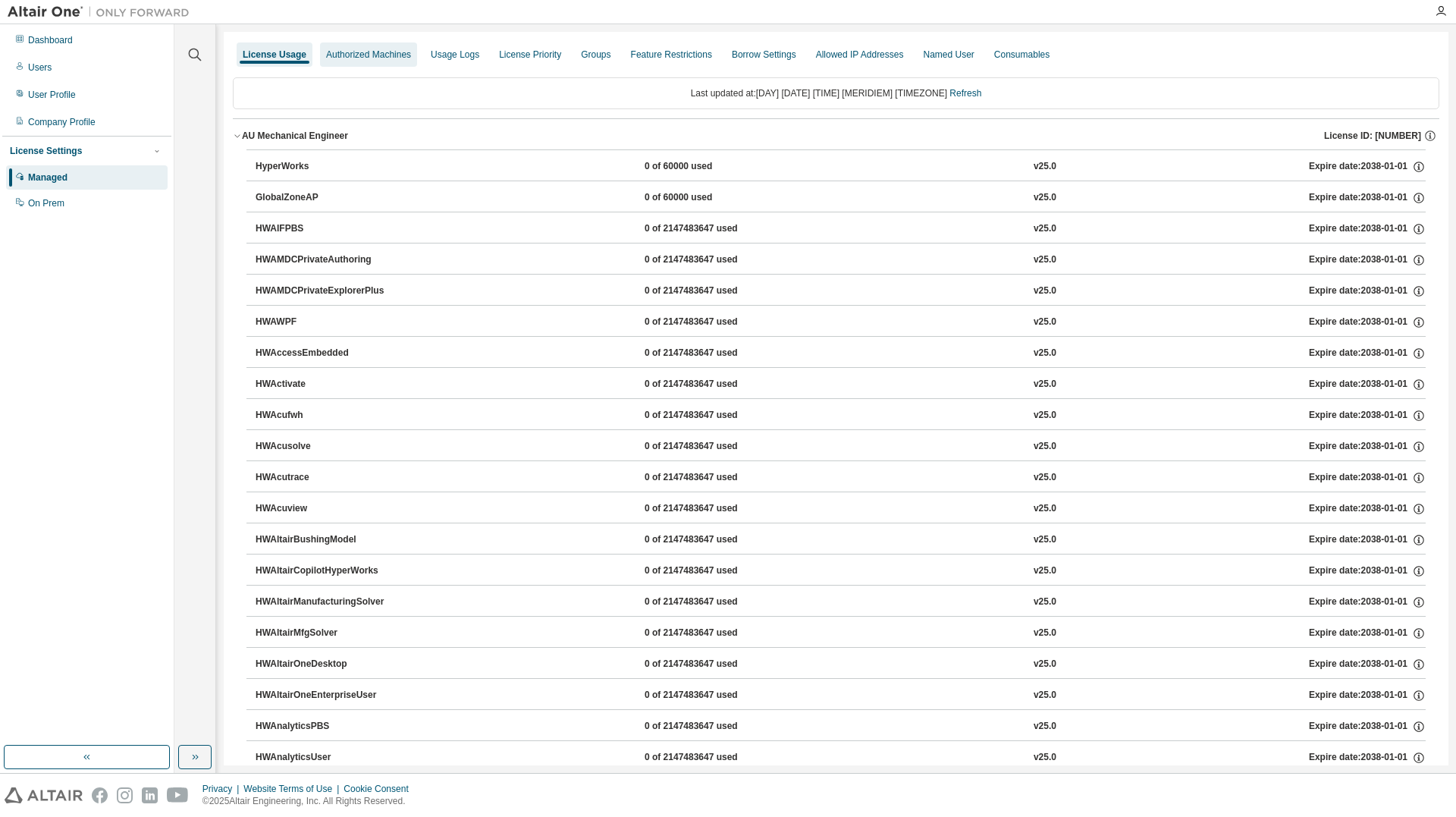 click on "Authorized Machines" at bounding box center (369, 55) 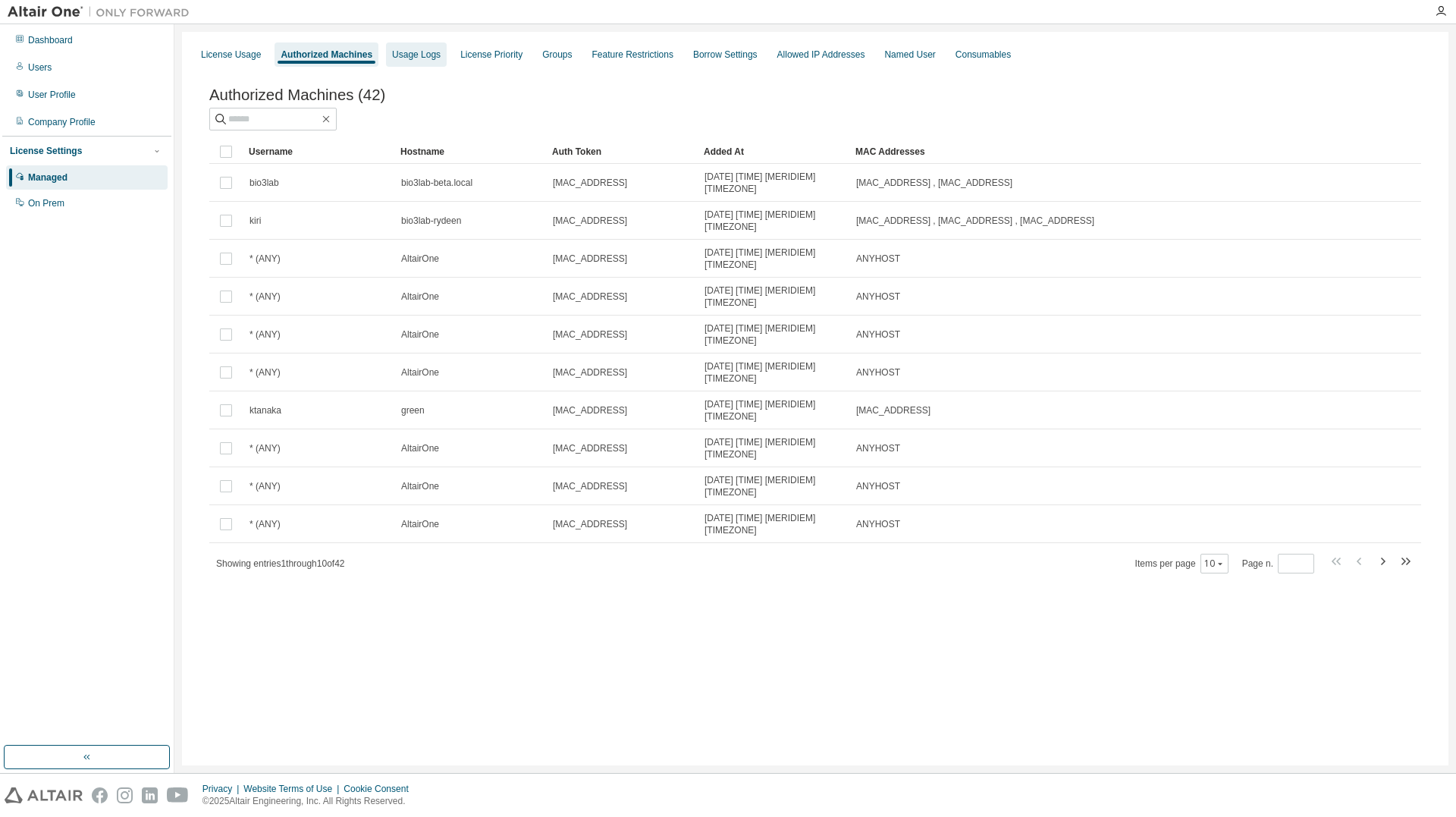click on "Usage Logs" at bounding box center [416, 55] 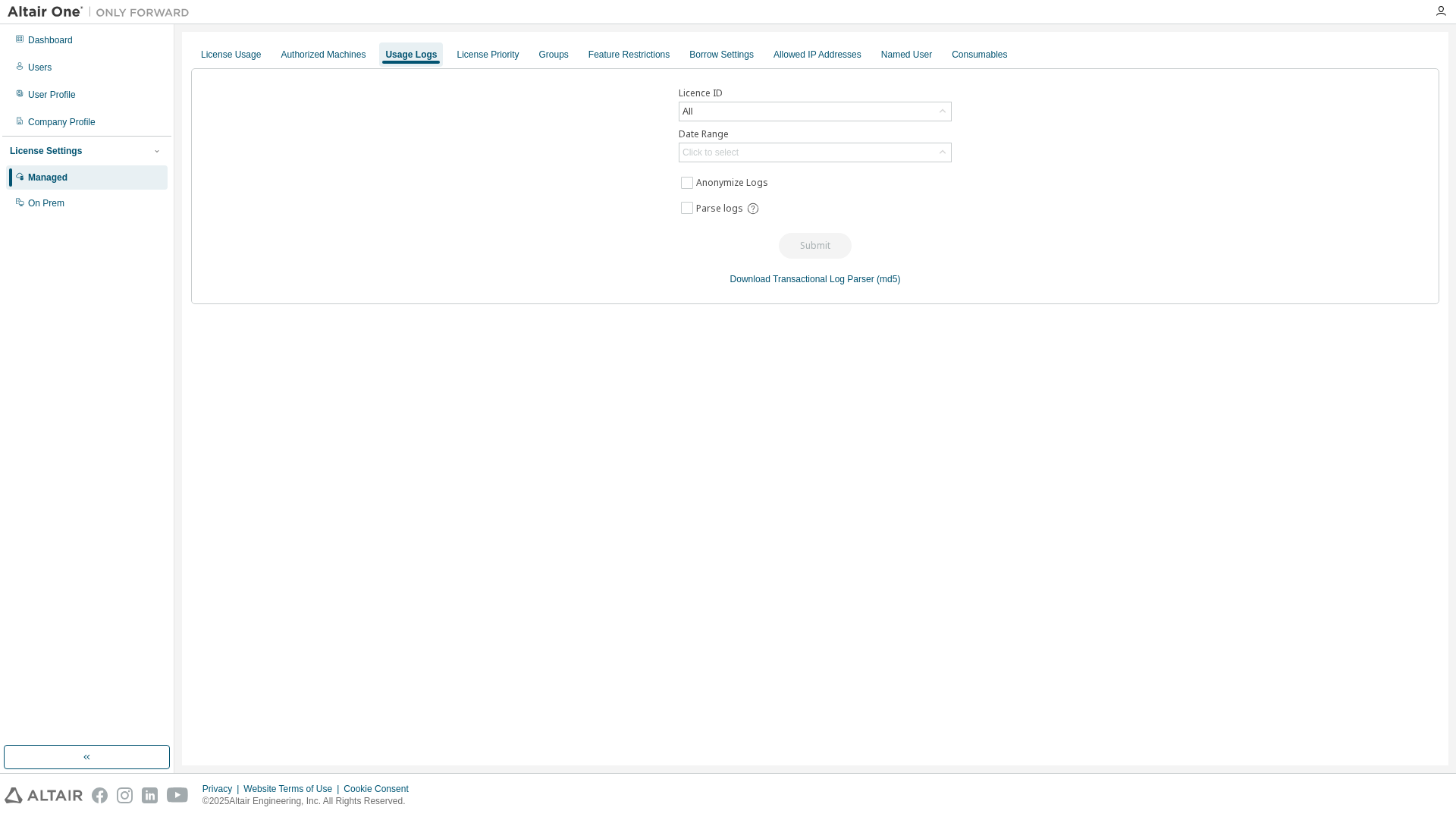 click on "Managed" at bounding box center (48, 178) 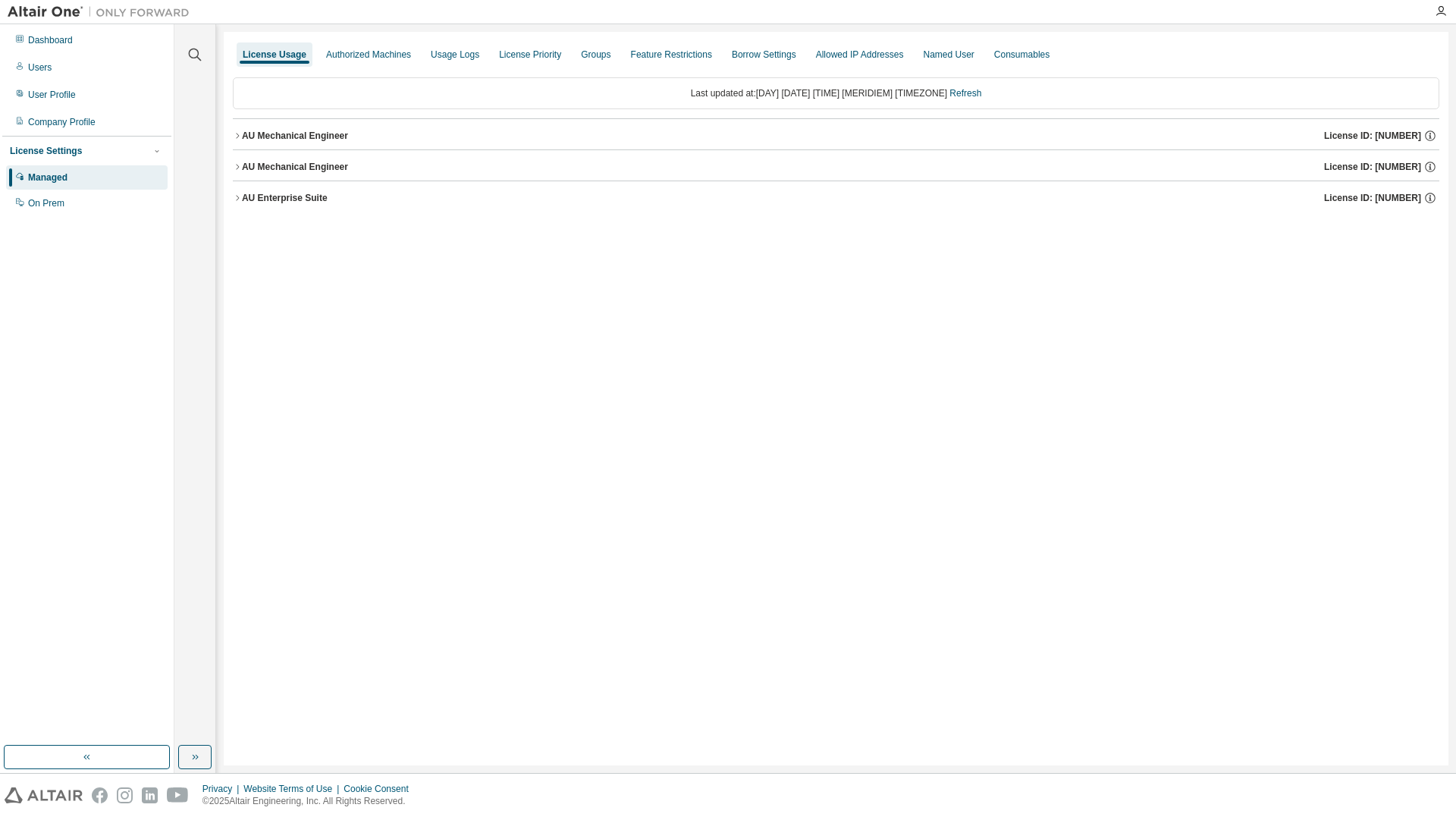 click on "License Settings" at bounding box center (46, 151) 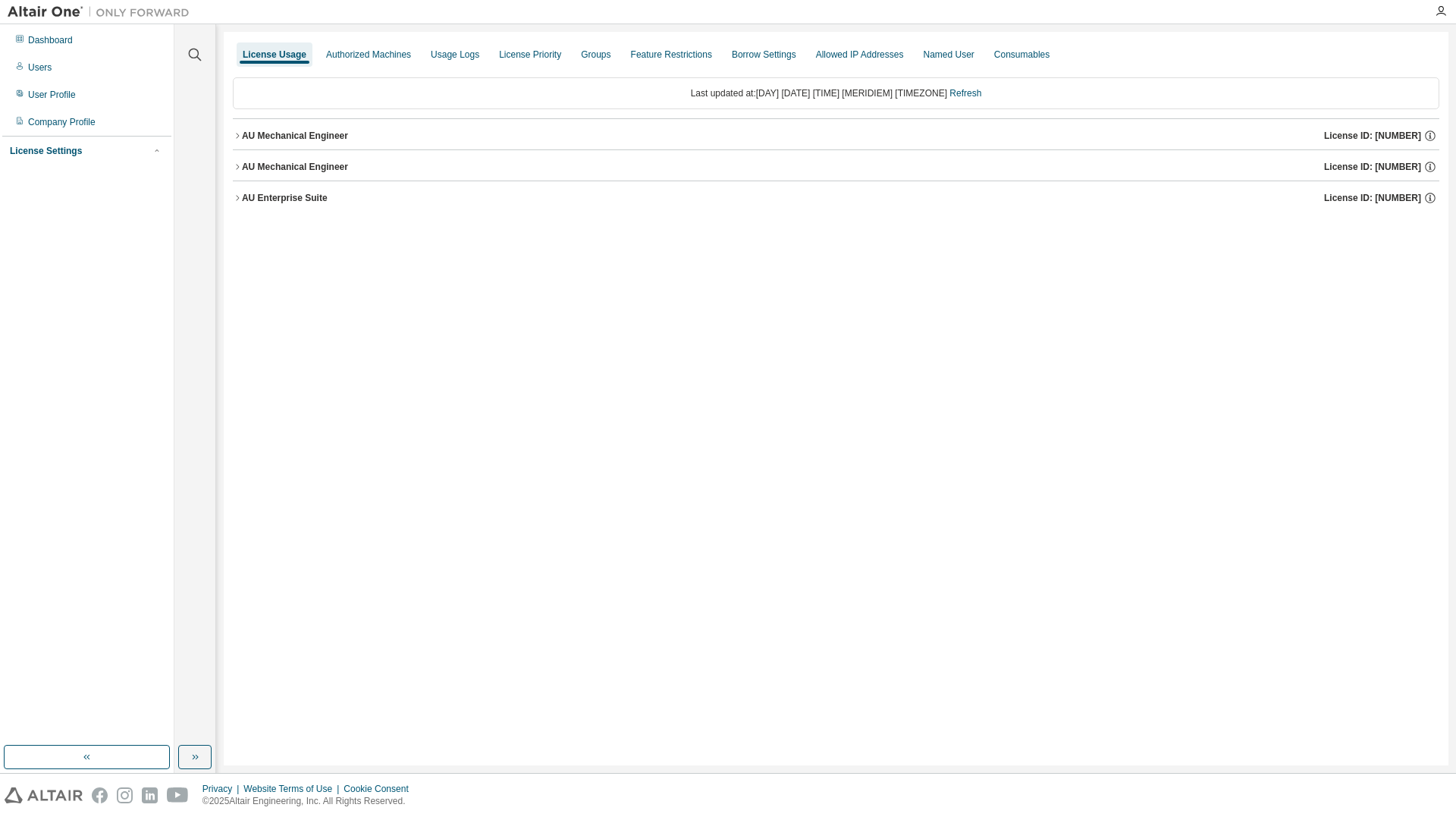 click on "License Settings" at bounding box center (46, 151) 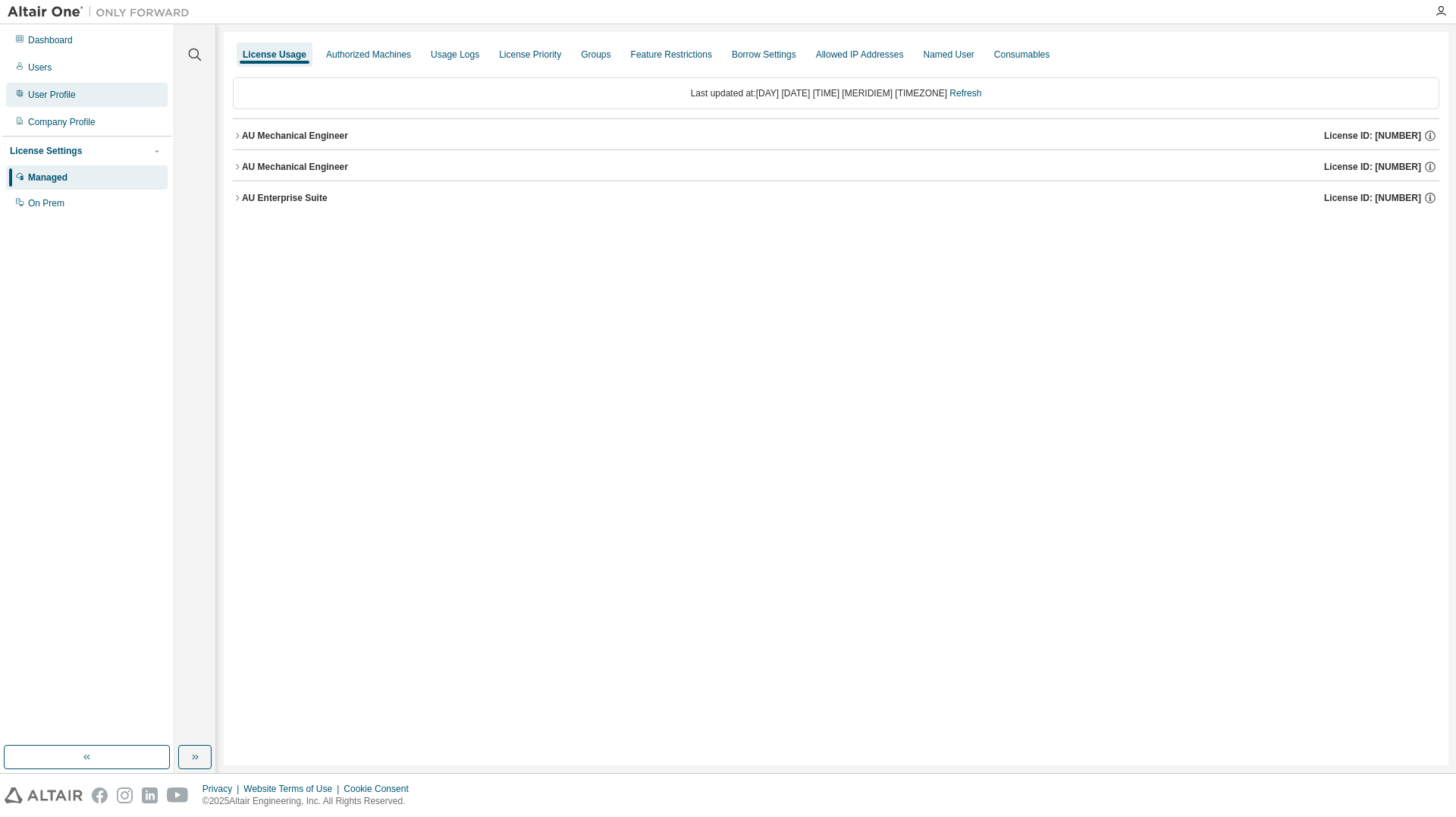 click on "User Profile" at bounding box center (52, 95) 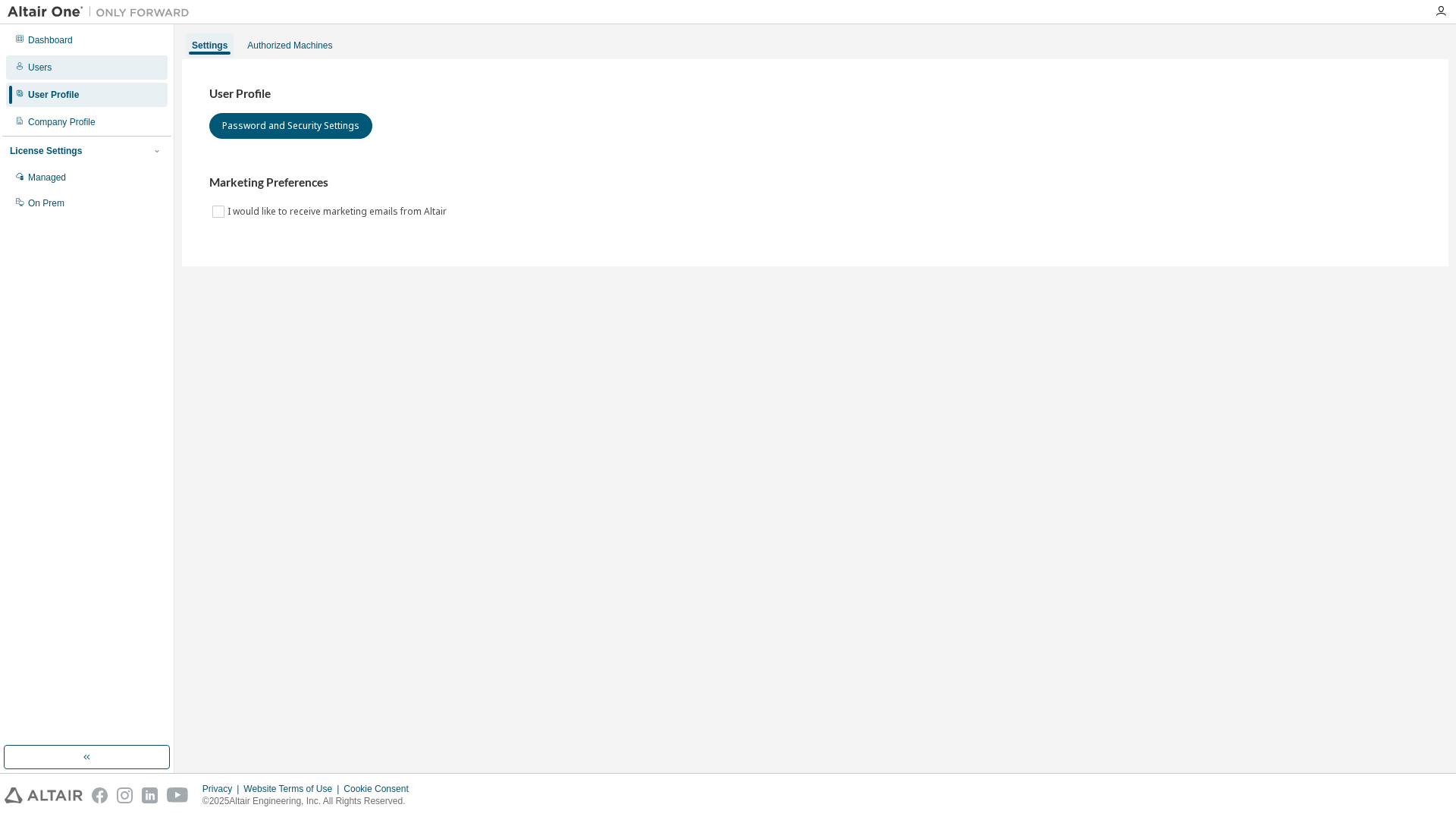 click on "Users" at bounding box center (86, 68) 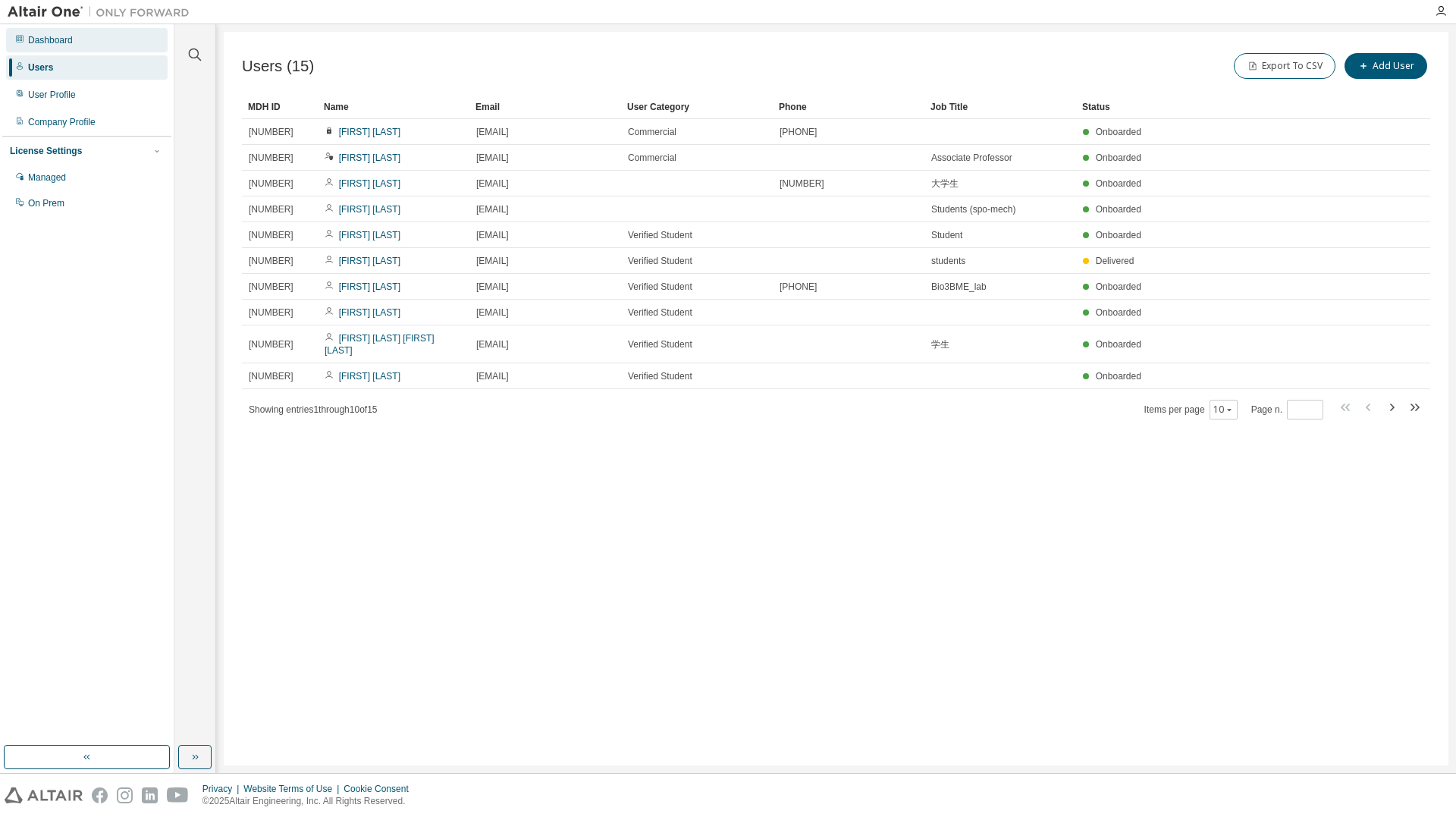 click on "Dashboard" at bounding box center [50, 40] 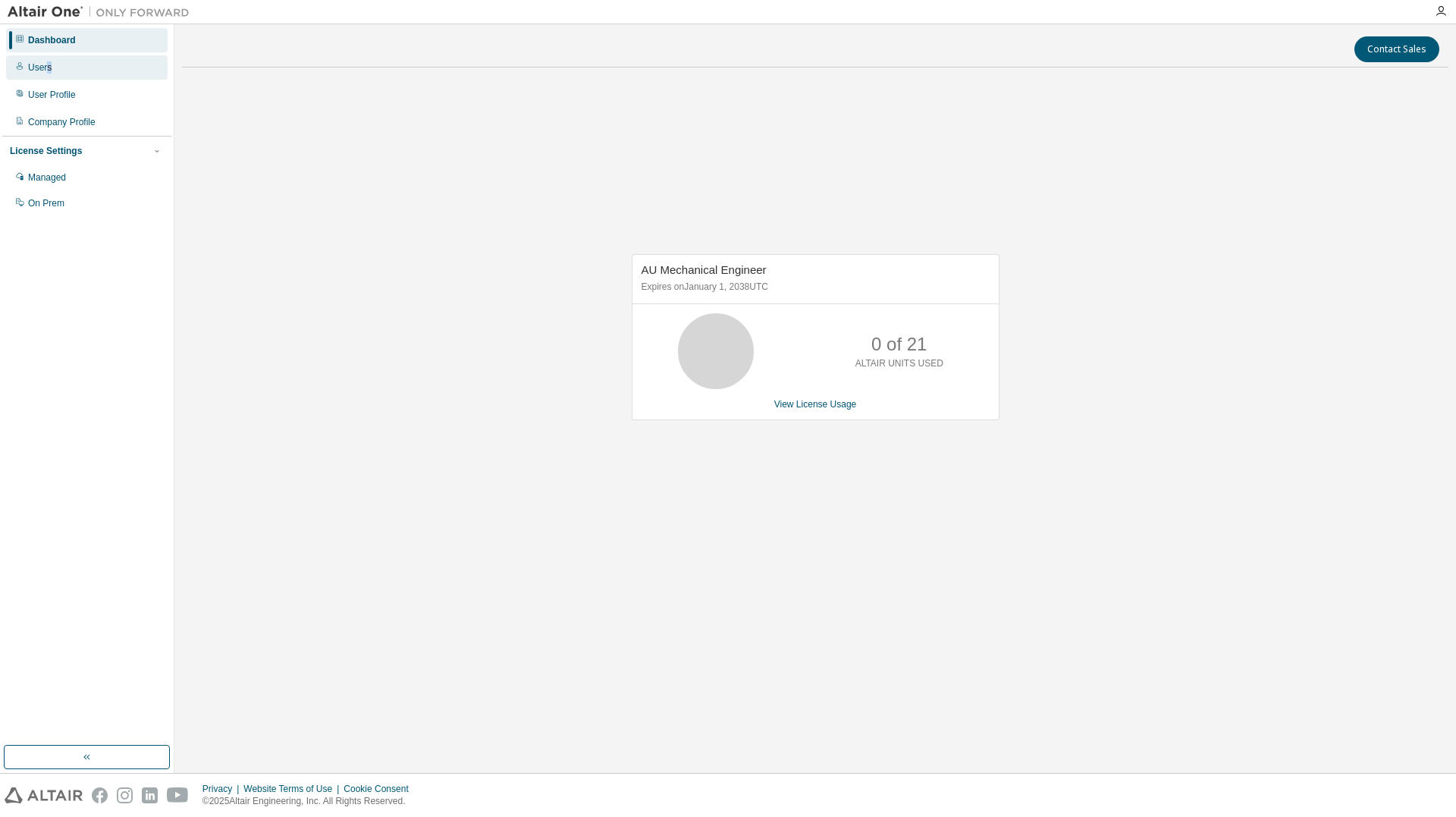 click on "Users" at bounding box center [39, 68] 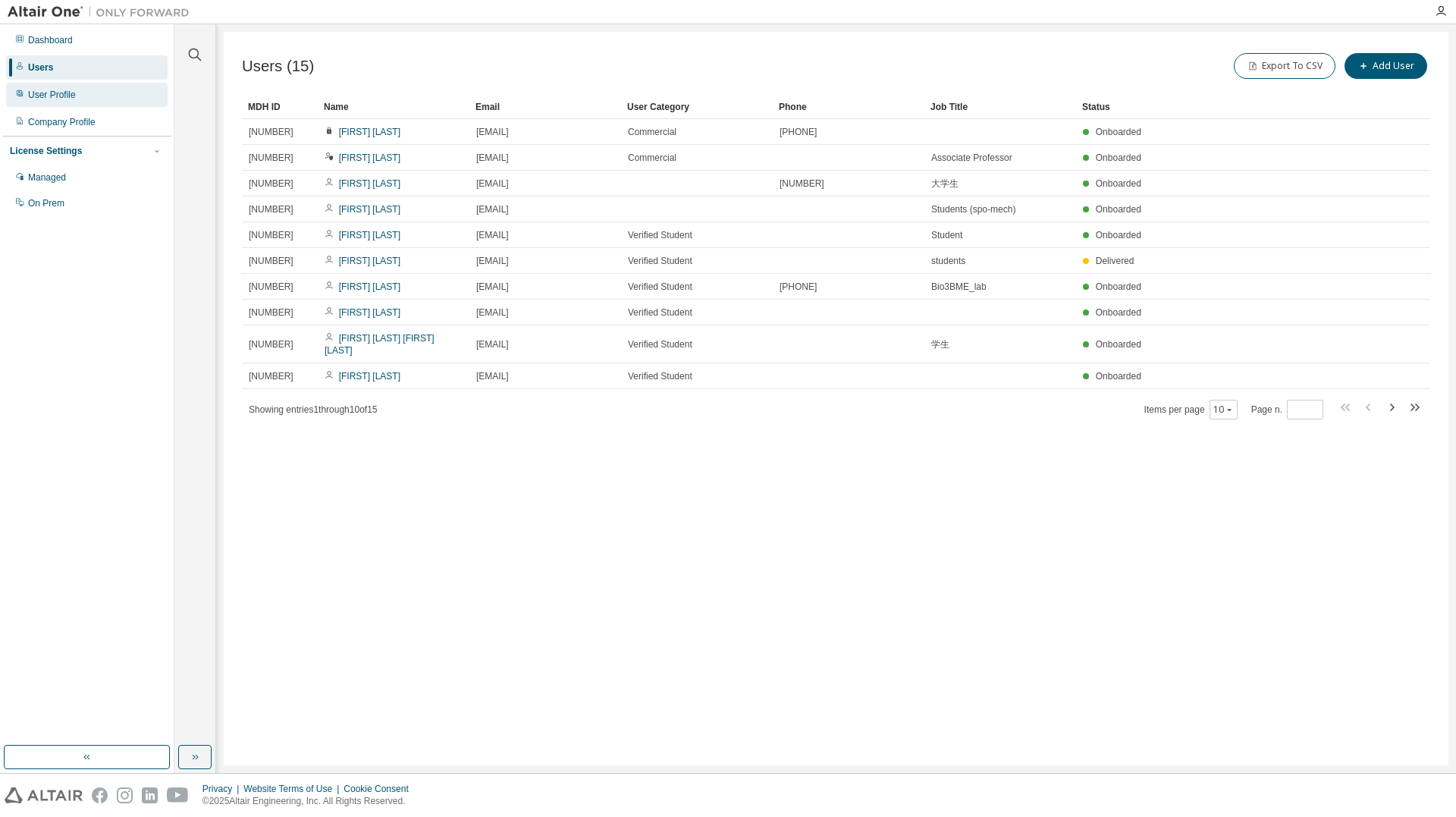 click on "User Profile" at bounding box center [86, 95] 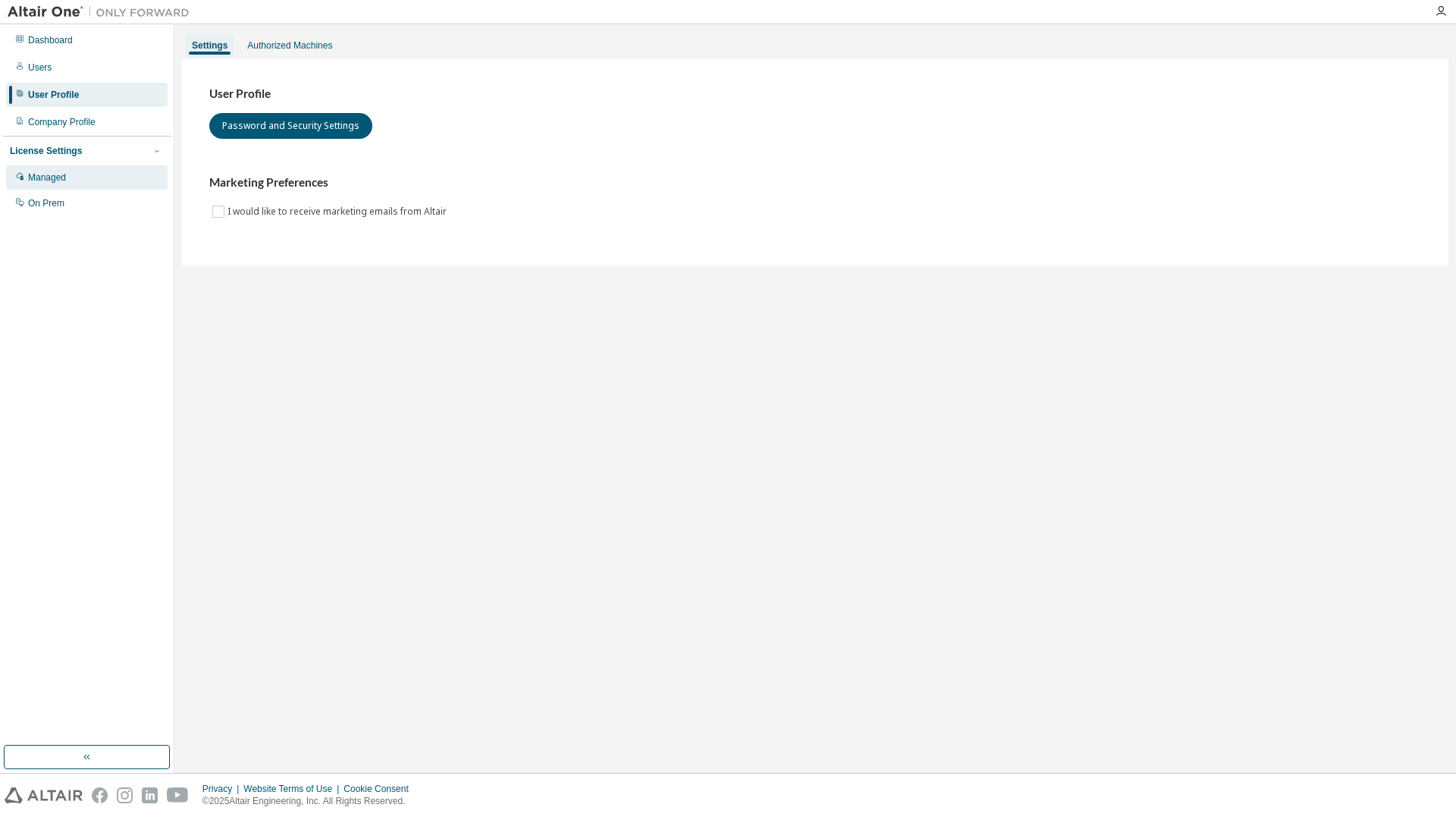 click on "Managed" at bounding box center (86, 178) 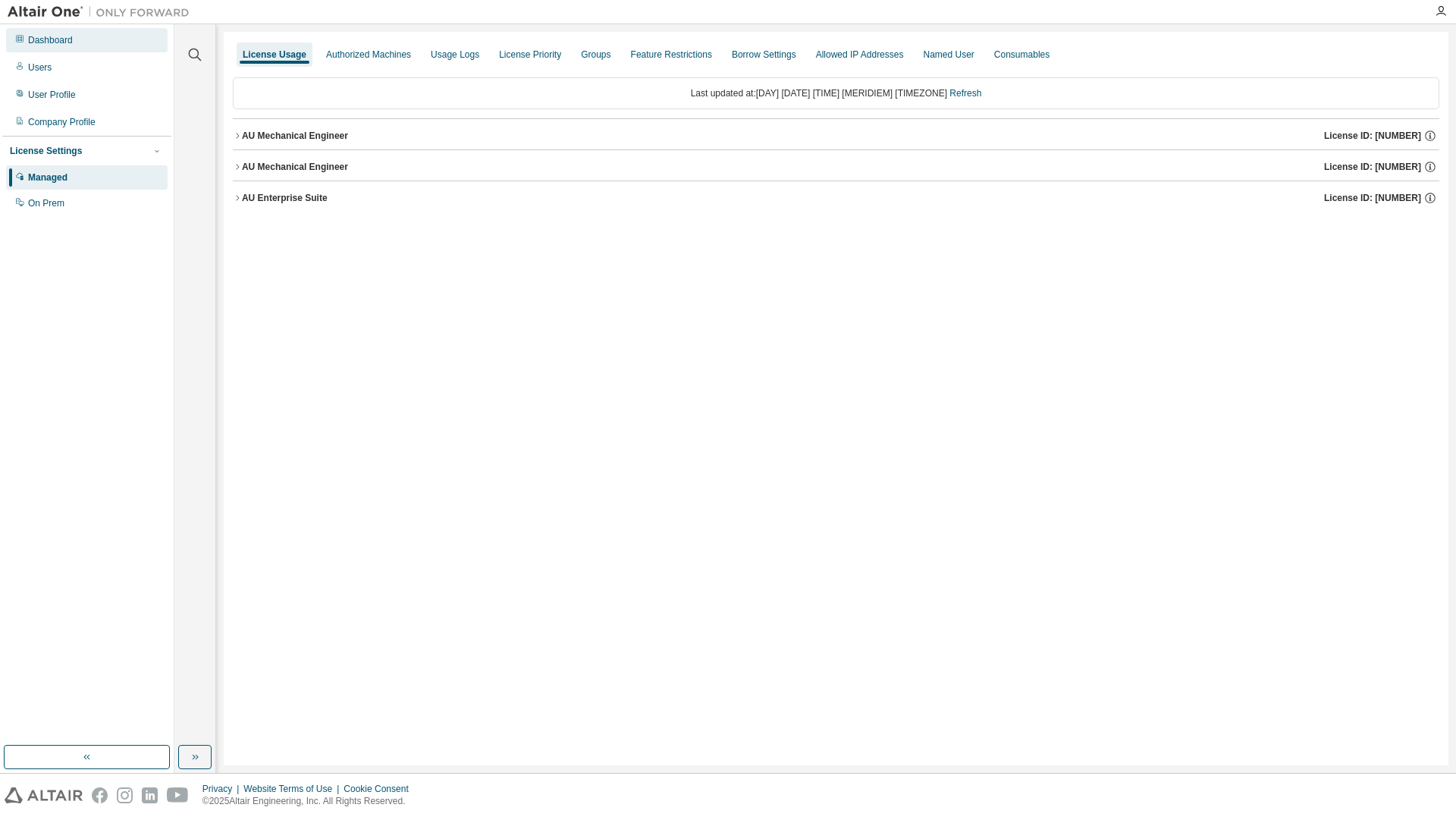 click on "Dashboard" at bounding box center (50, 40) 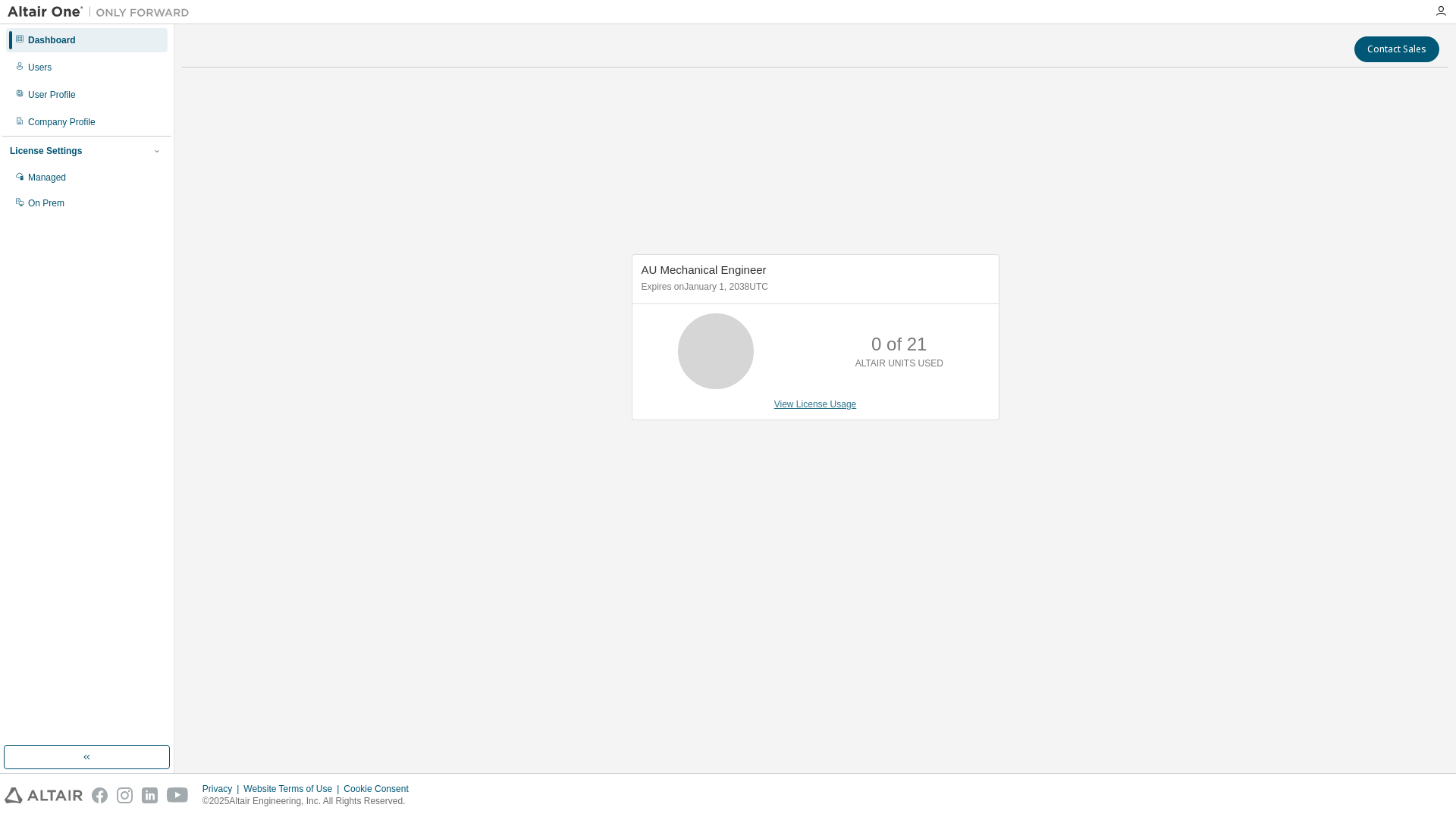 click on "View License Usage" at bounding box center (815, 404) 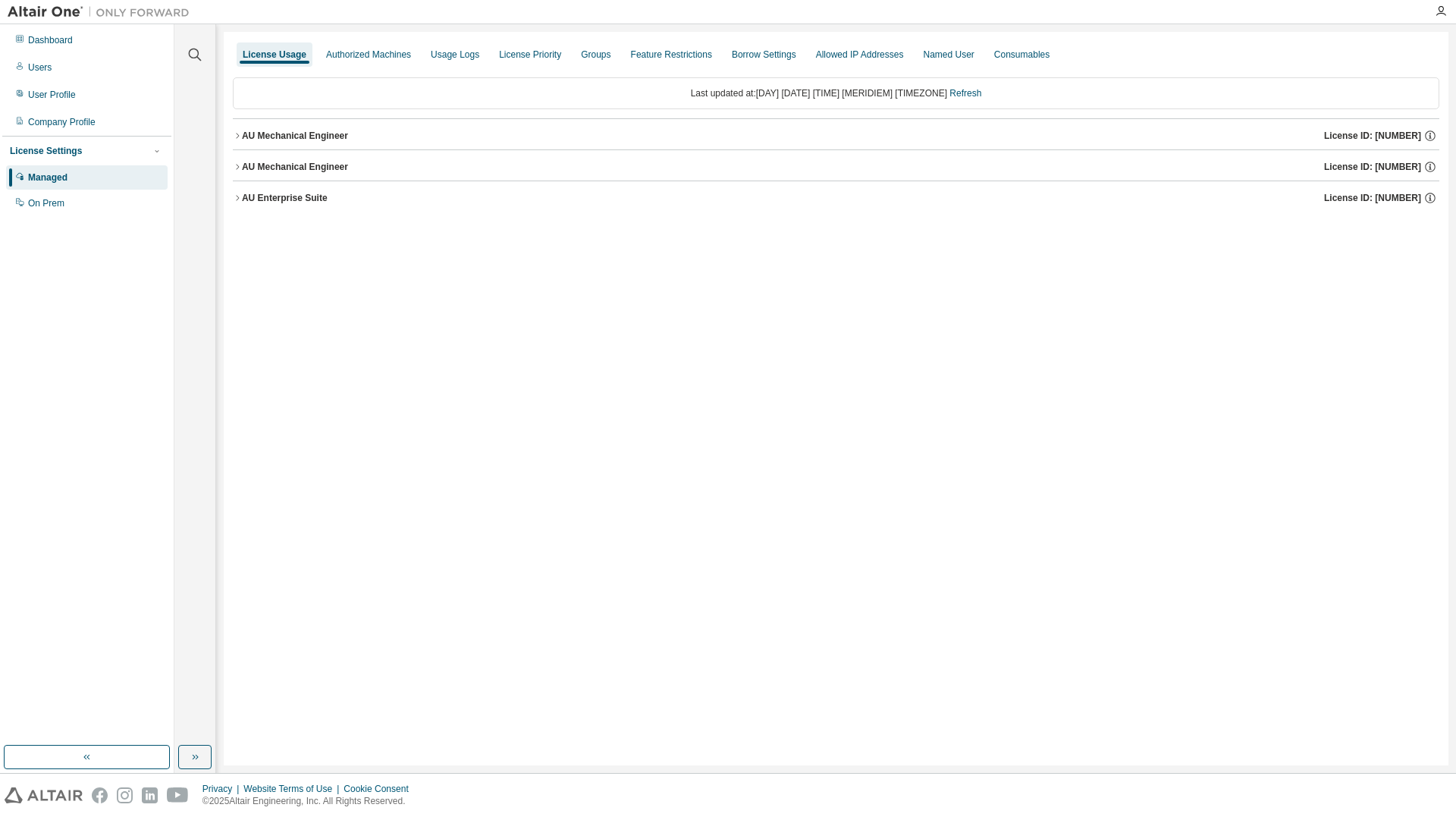 click on "AU Mechanical Engineer" at bounding box center [295, 136] 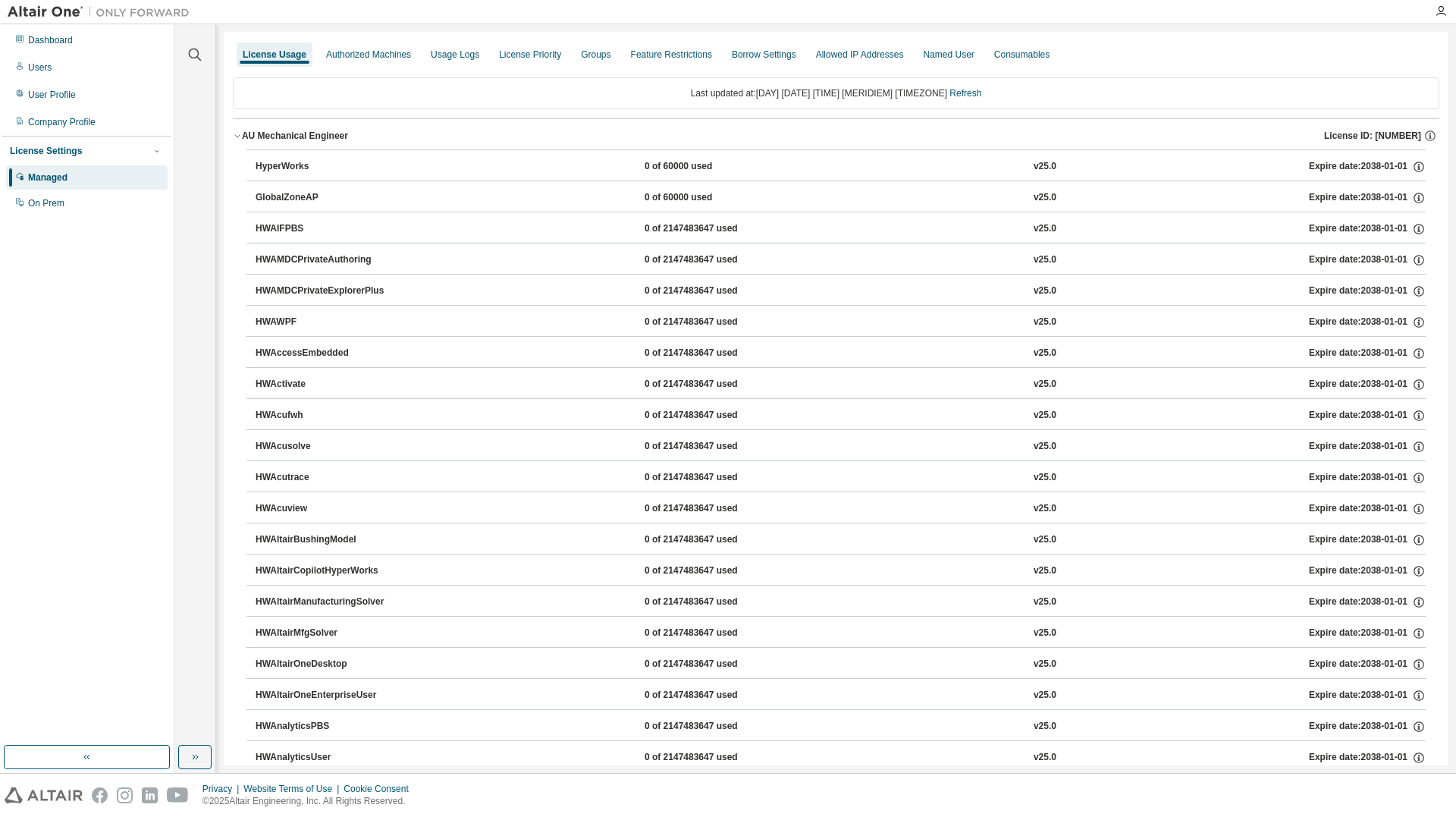 click on "AU Mechanical Engineer" at bounding box center [295, 136] 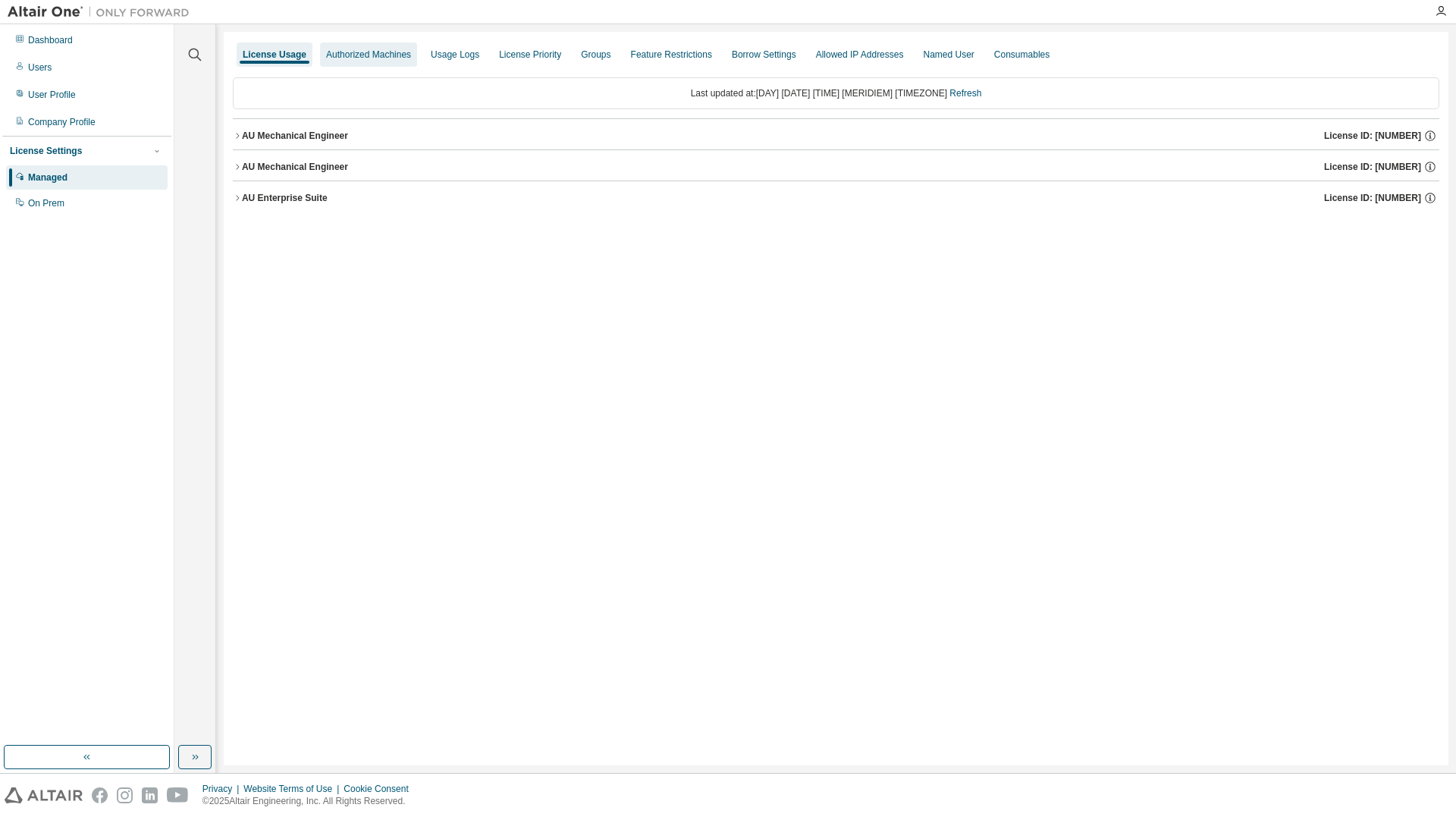 click on "Authorized Machines" at bounding box center [369, 55] 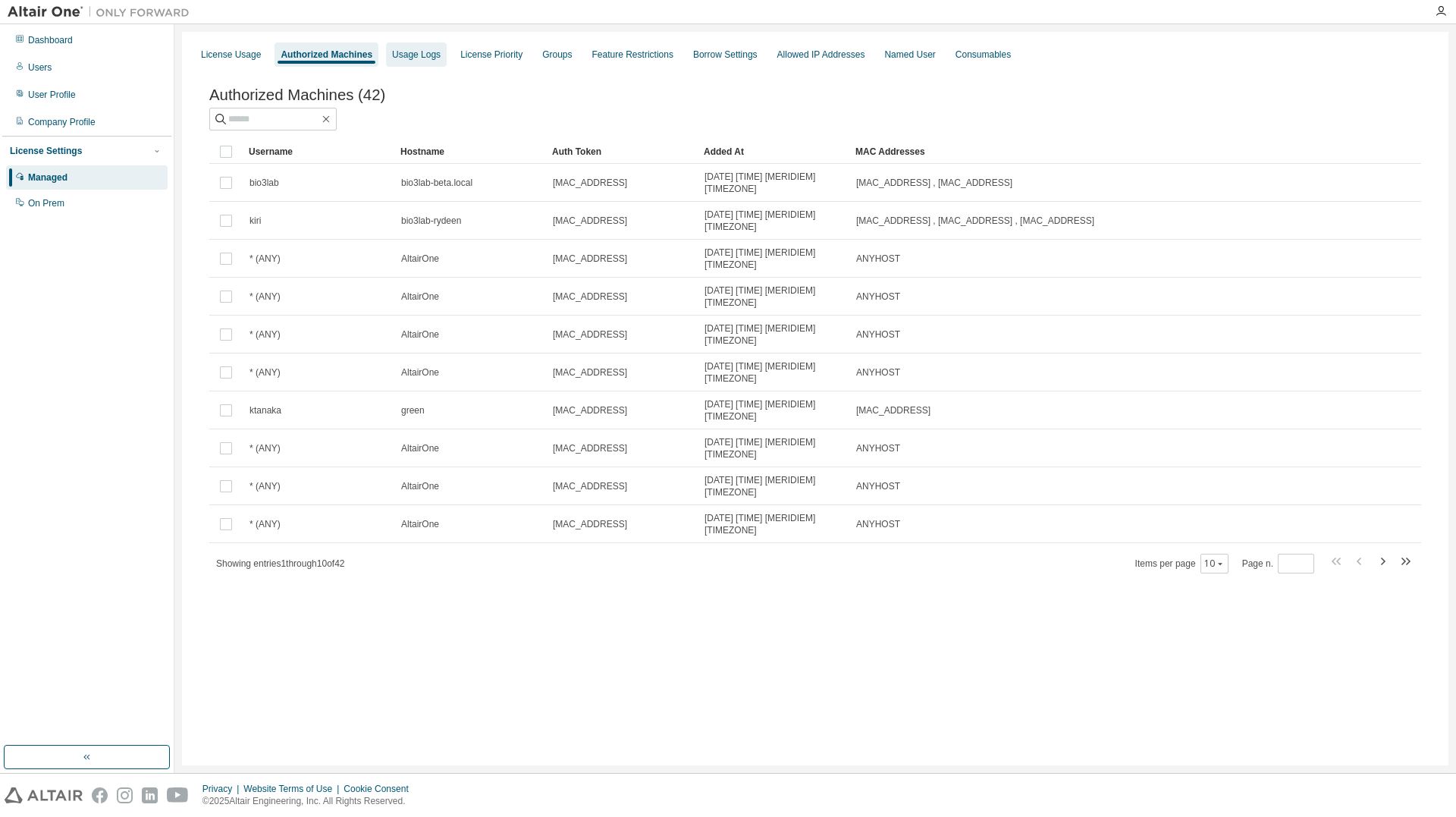 click on "Usage Logs" at bounding box center (416, 55) 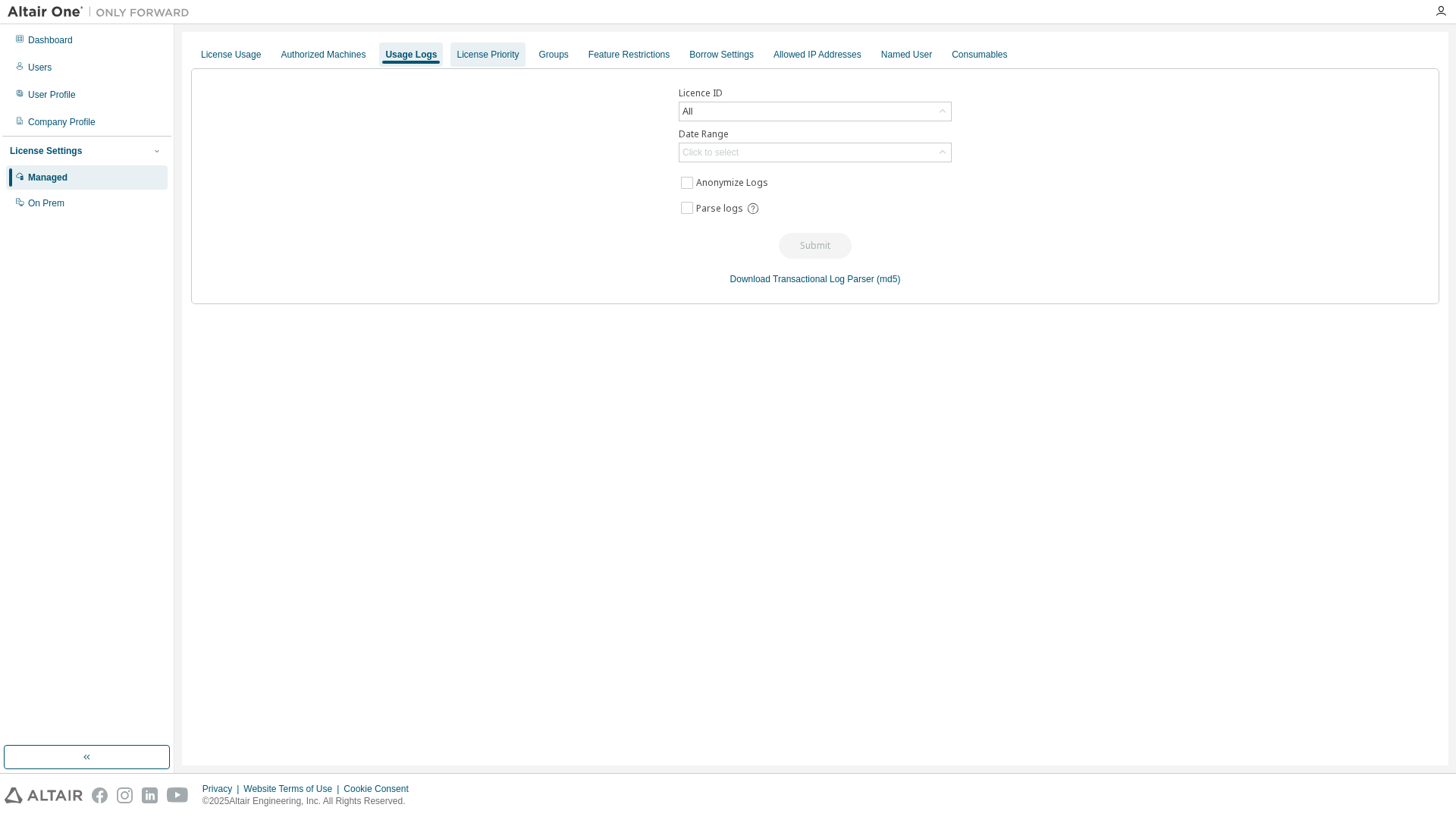 click on "License Priority" at bounding box center (488, 55) 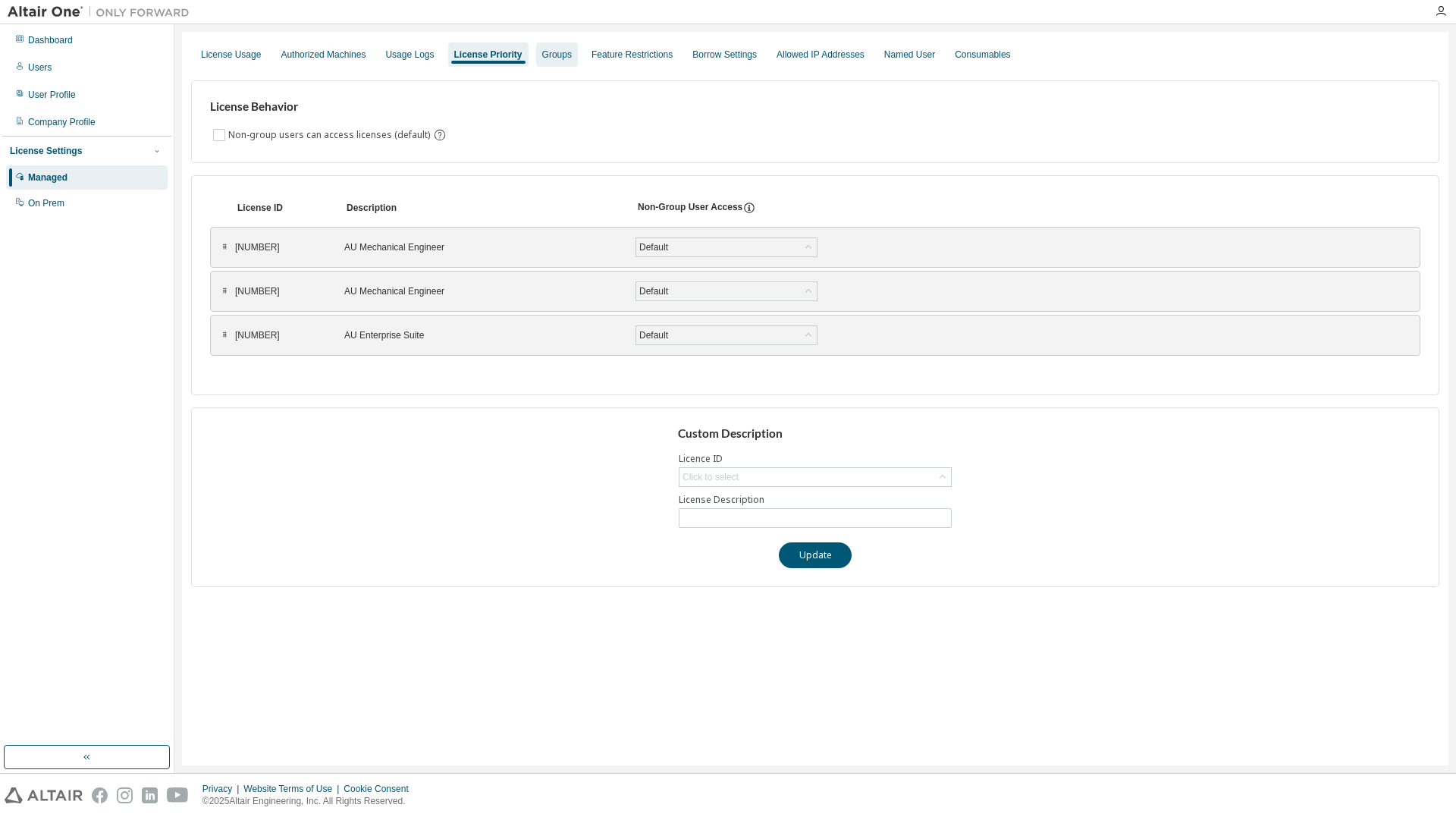 click on "Groups" at bounding box center [557, 55] 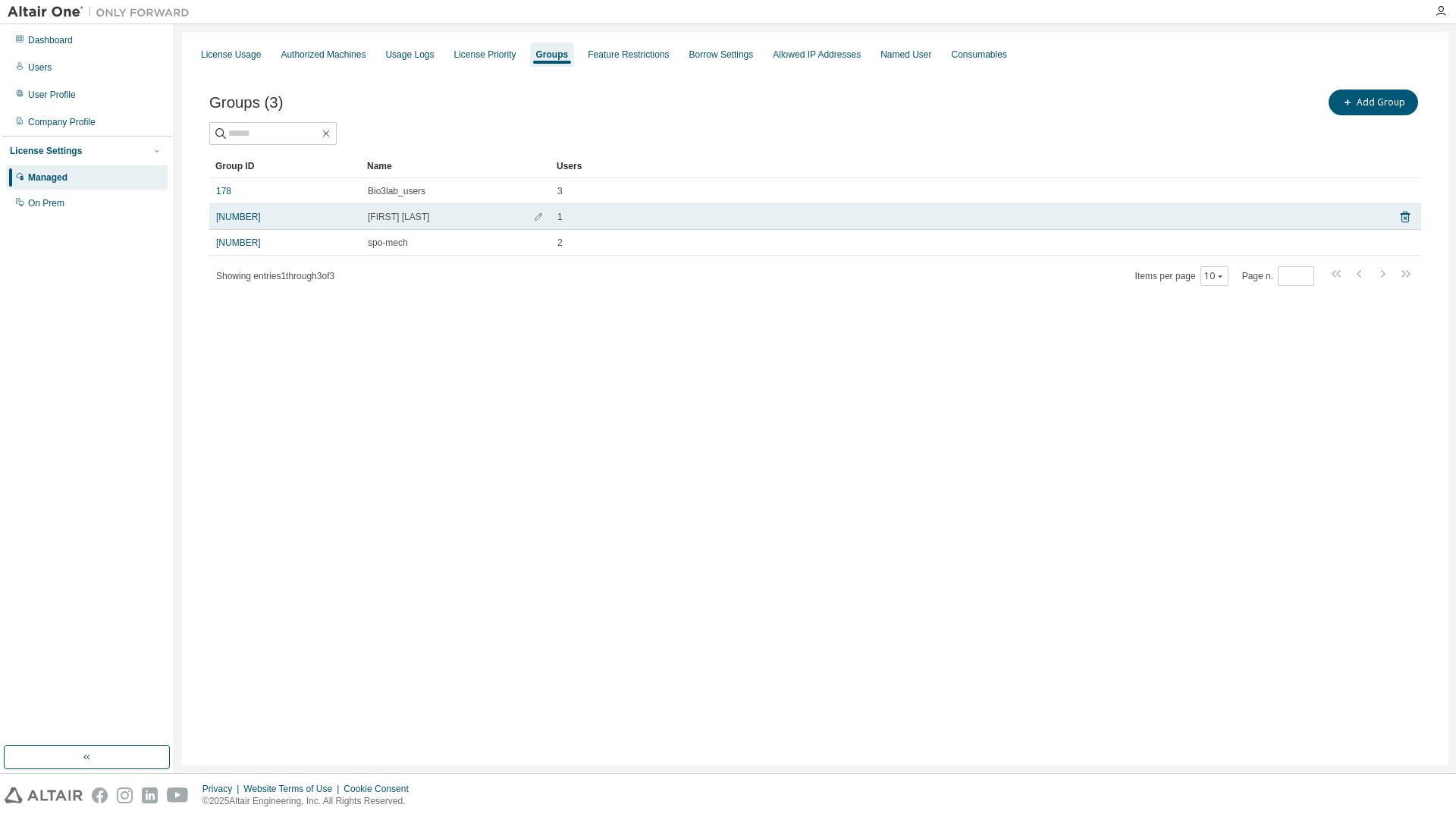 click on "[FIRST] [LAST]" at bounding box center [398, 217] 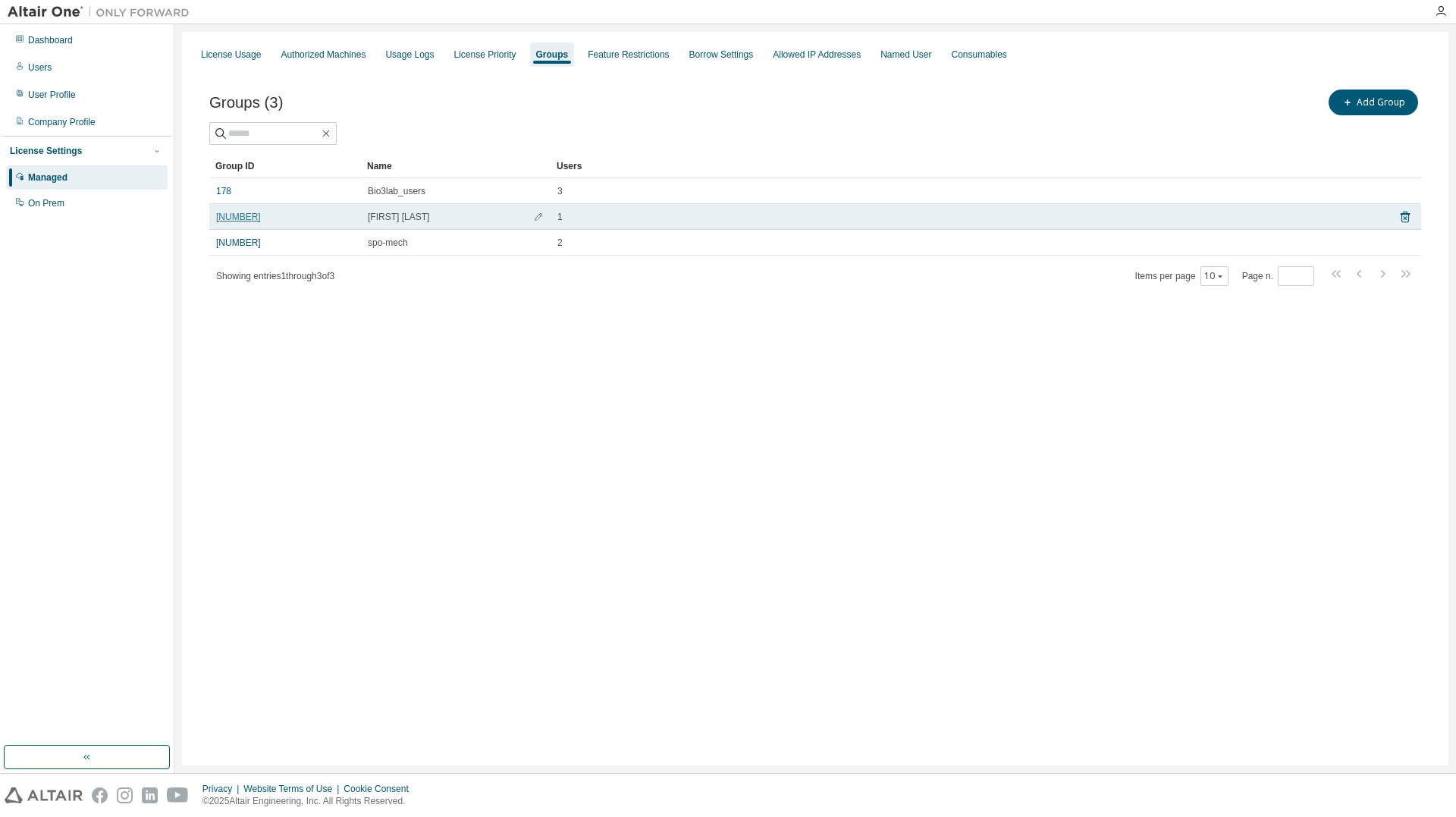 click on "[NUMBER]" at bounding box center (238, 217) 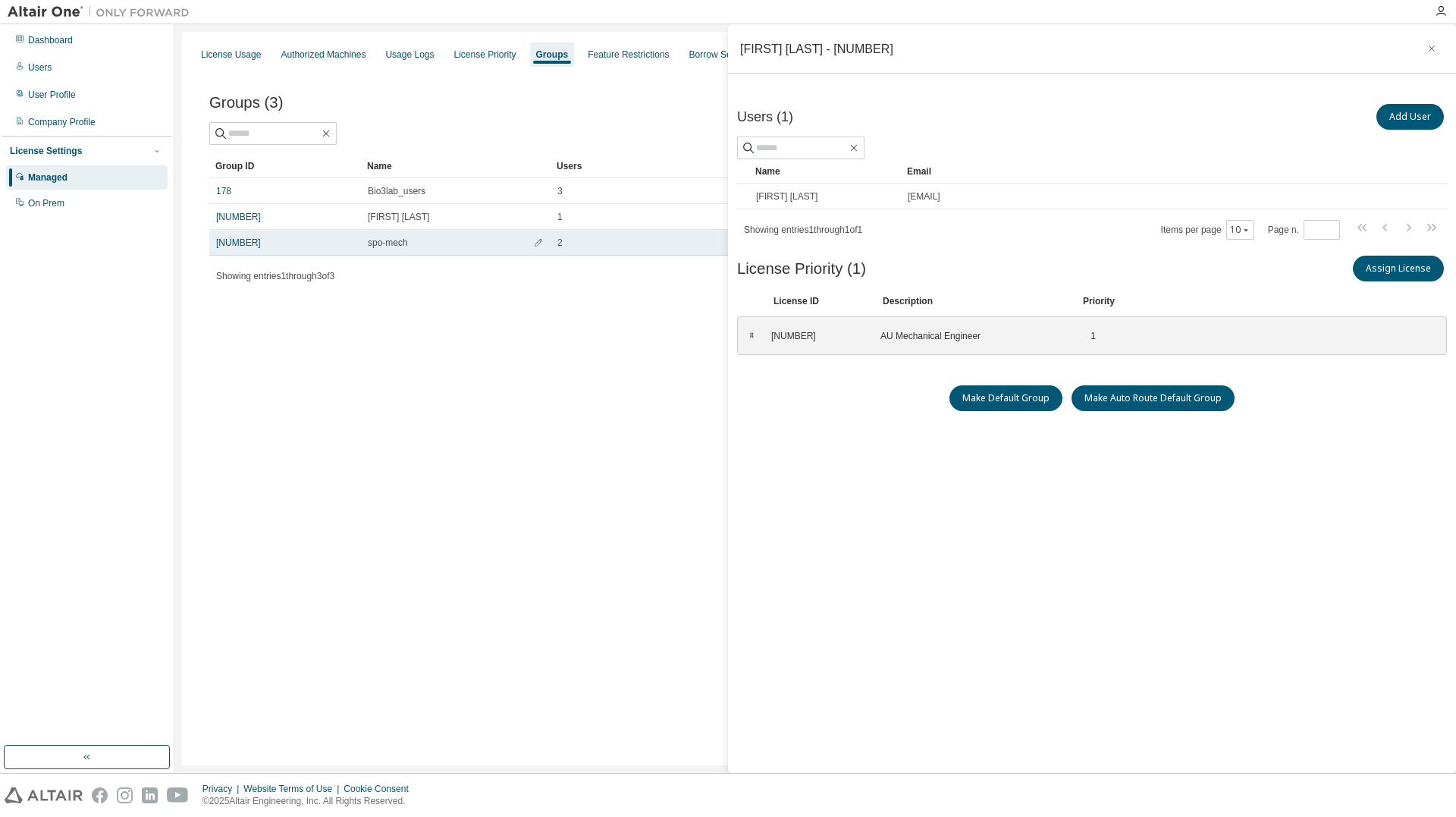 click on "[NUMBER]" at bounding box center [285, 243] 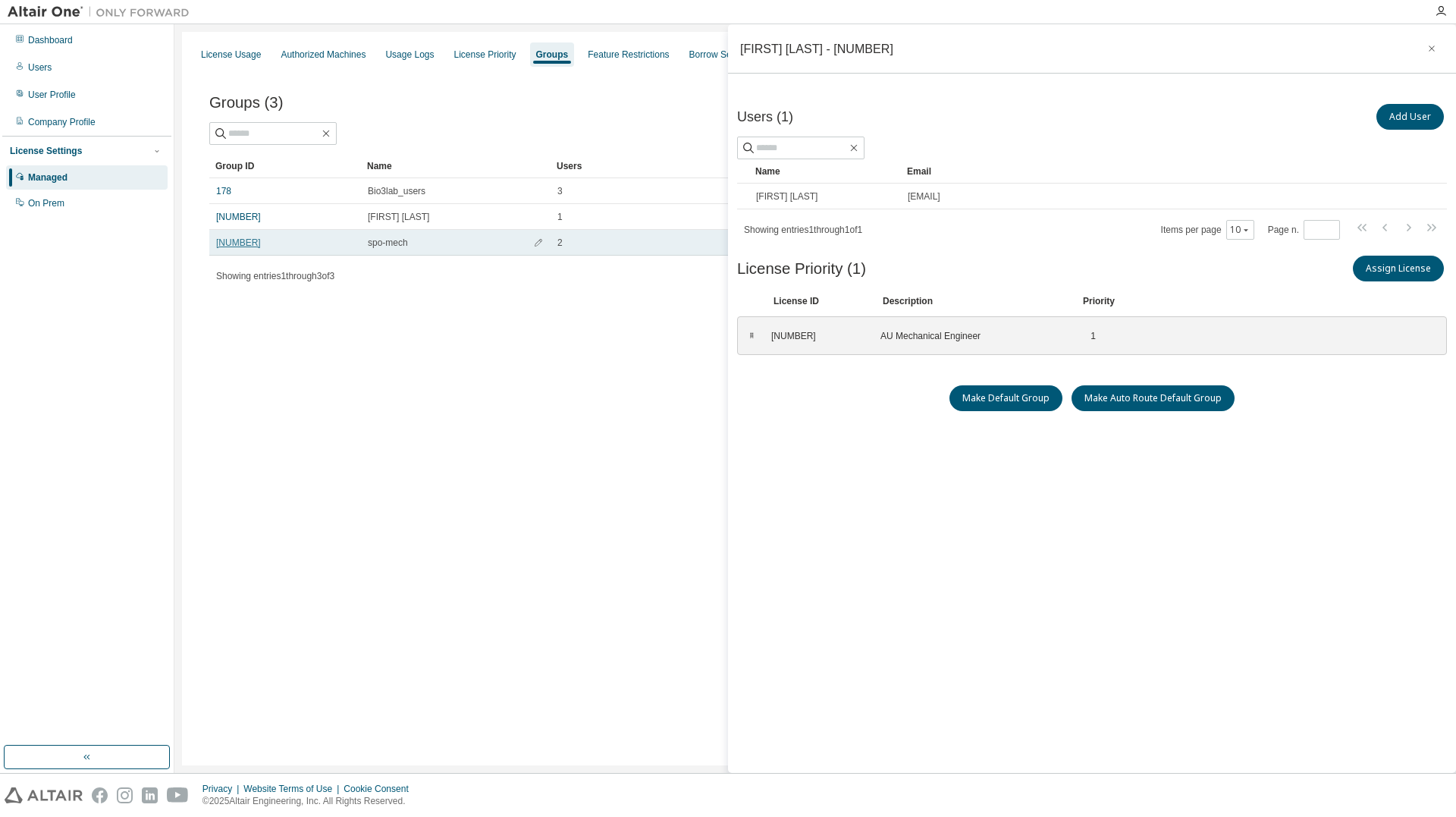 click on "[NUMBER]" at bounding box center (238, 243) 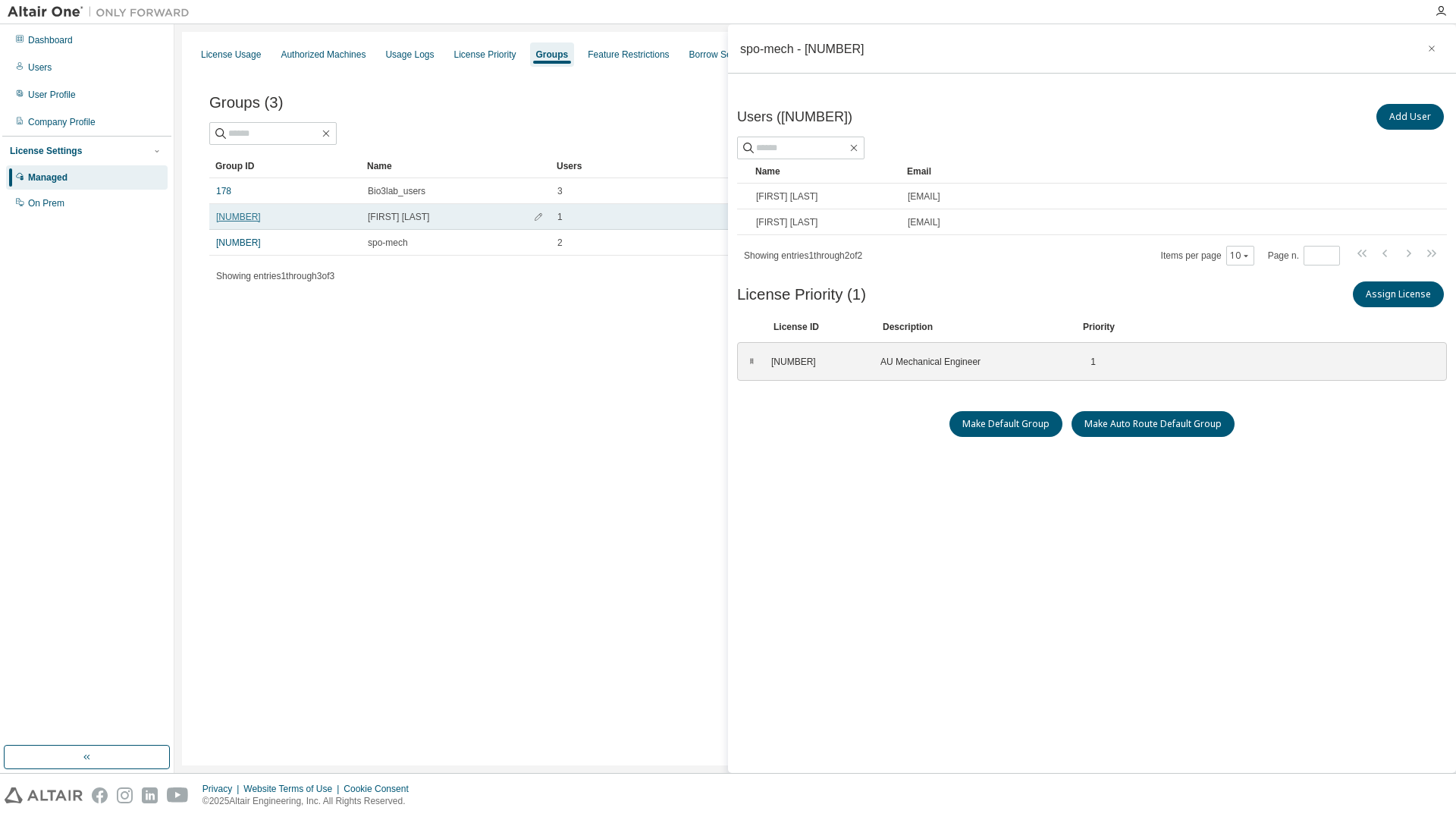 click on "[NUMBER]" at bounding box center (238, 217) 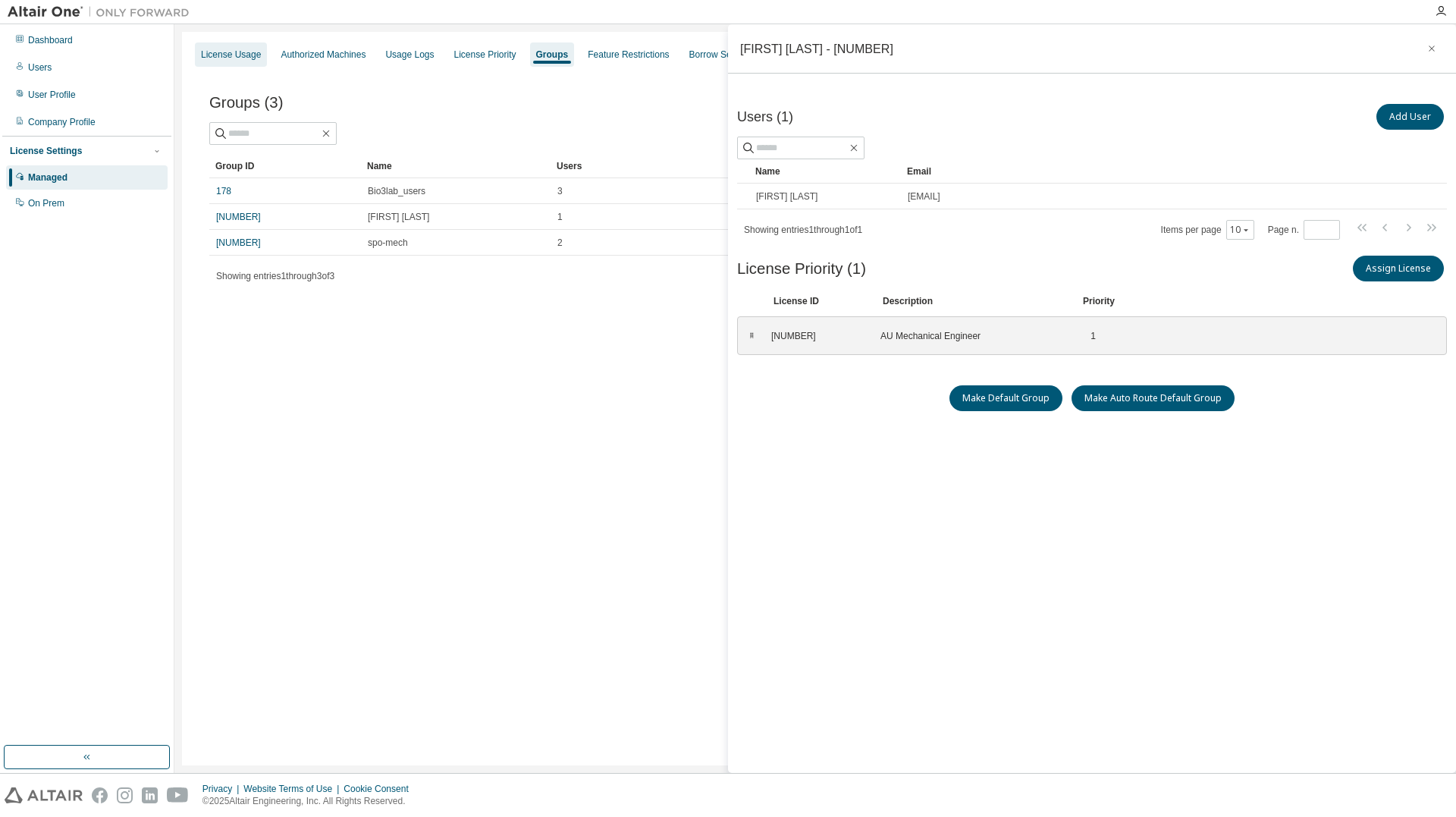 click on "License Usage" at bounding box center (231, 55) 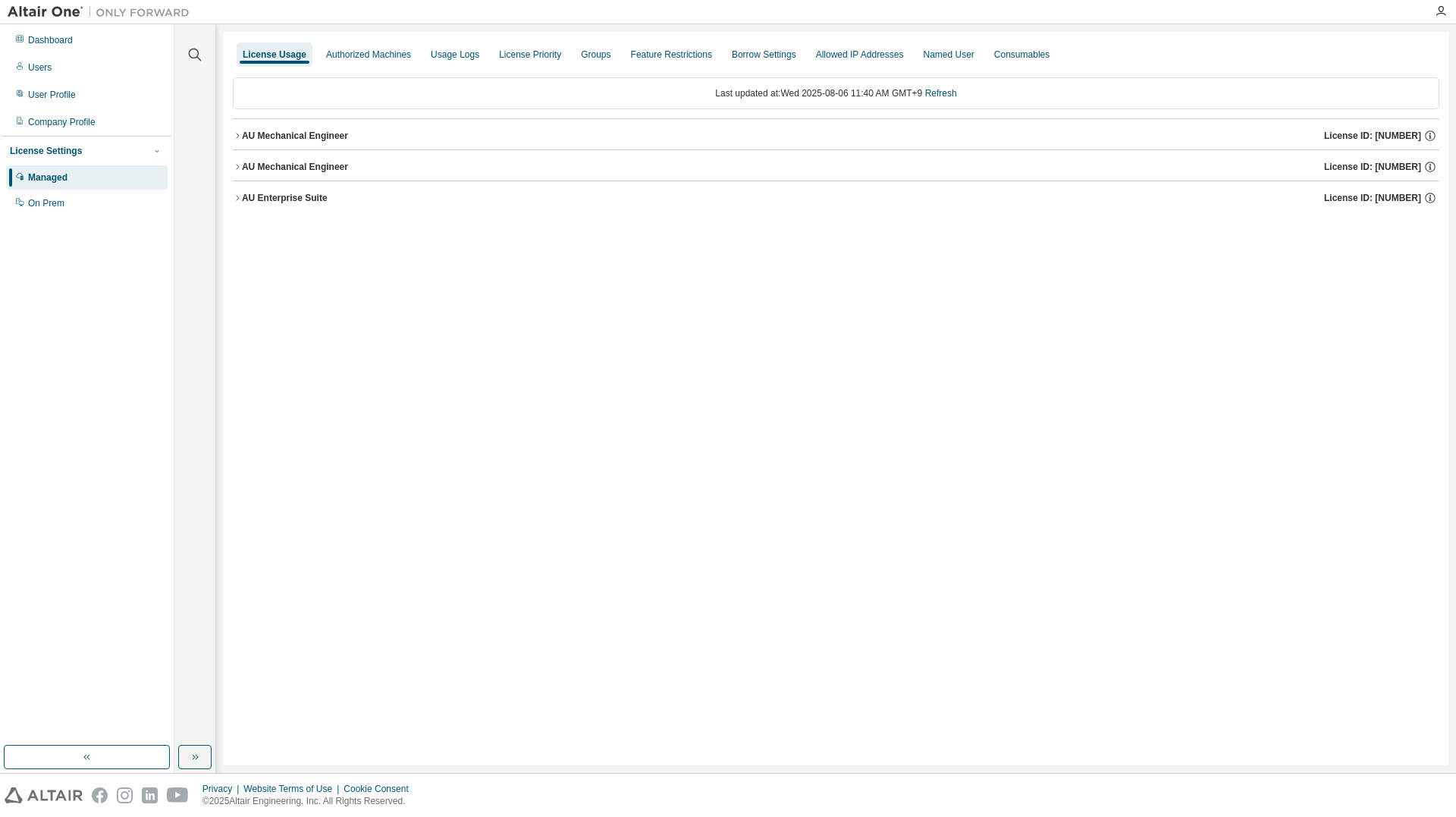 click on "AU Mechanical Engineer" at bounding box center [295, 167] 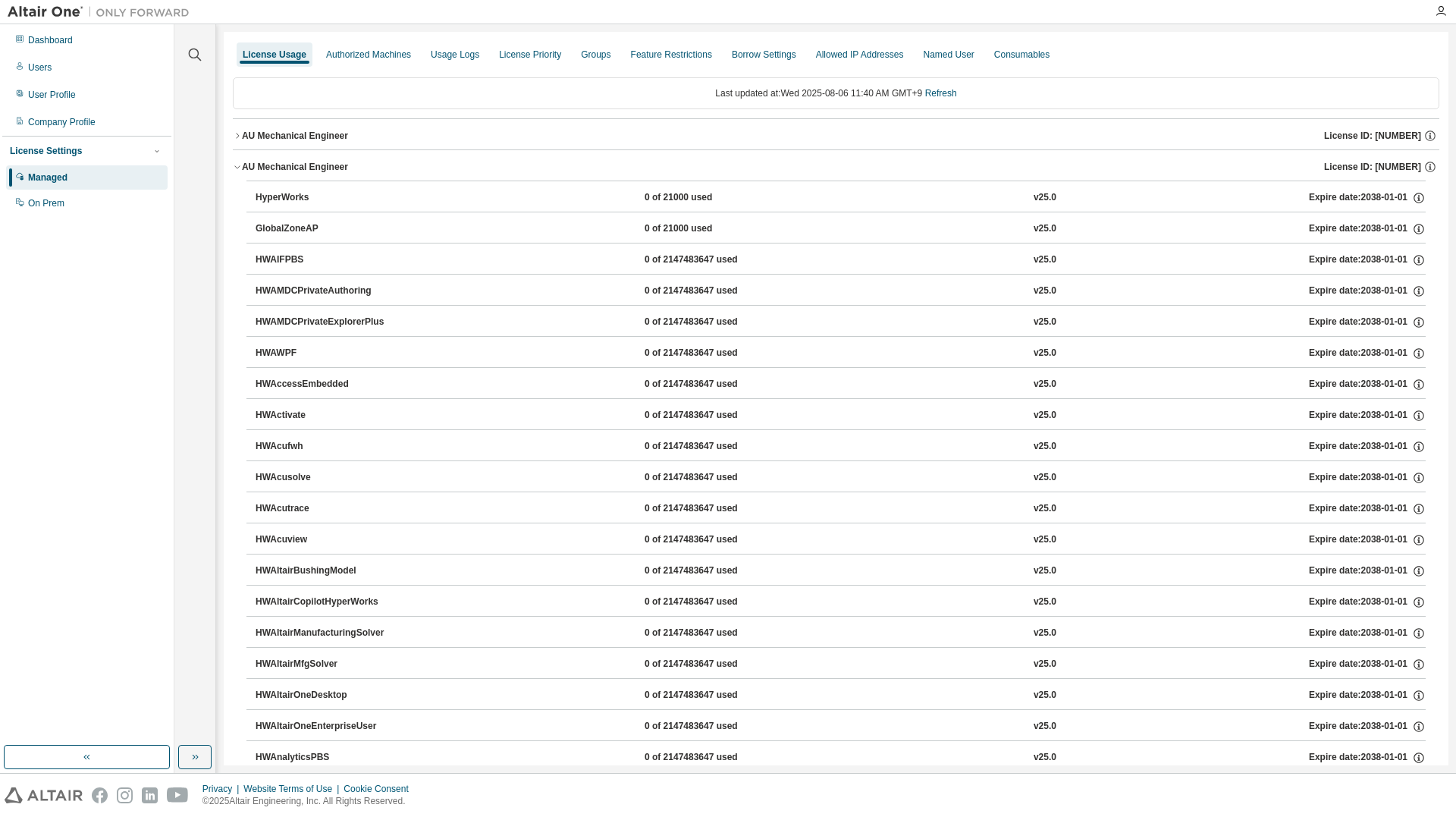 click on "AU Mechanical Engineer" at bounding box center (295, 167) 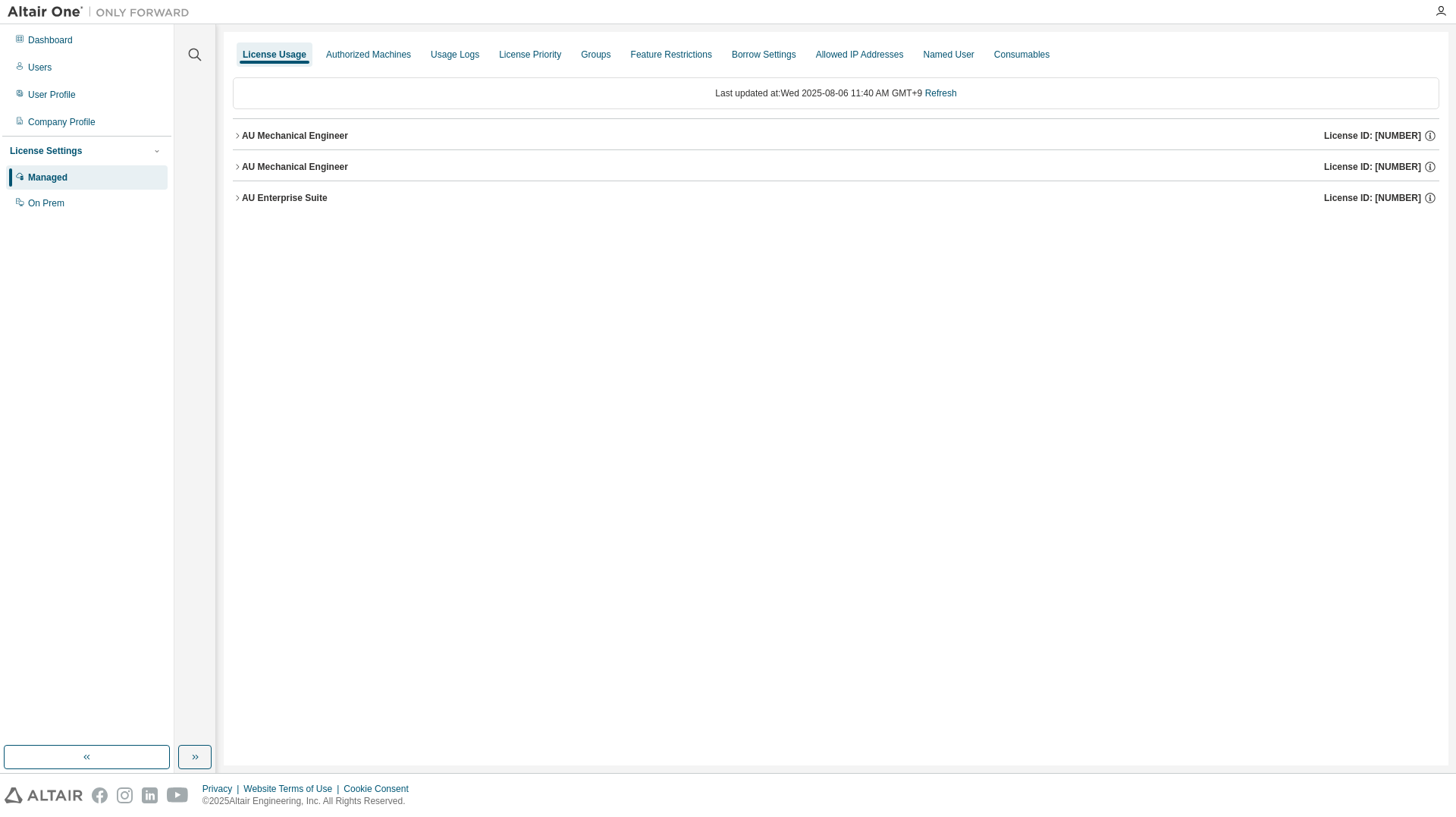 click on "AU Enterprise Suite" at bounding box center (284, 198) 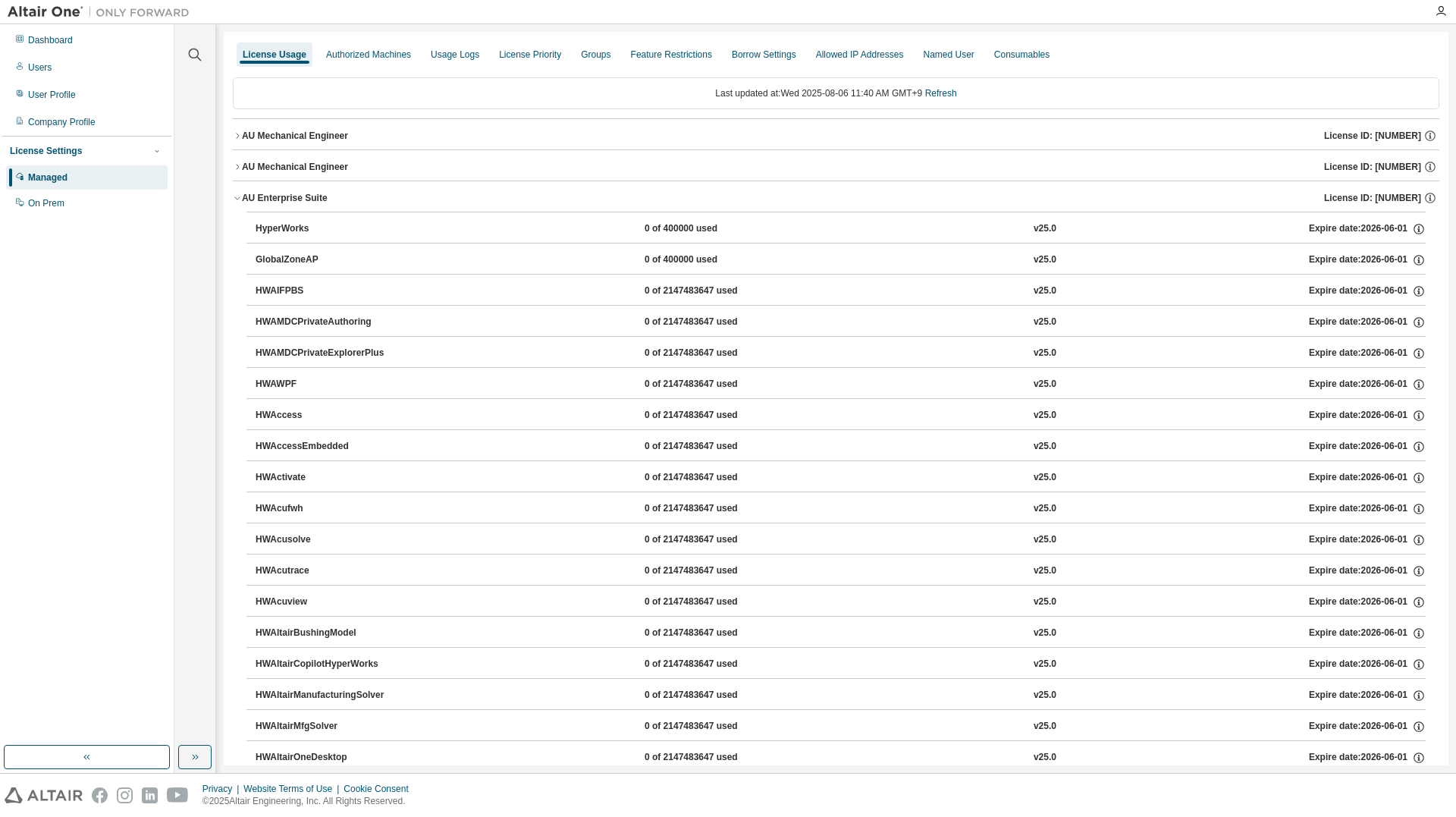 click on "AU Enterprise Suite" at bounding box center [284, 198] 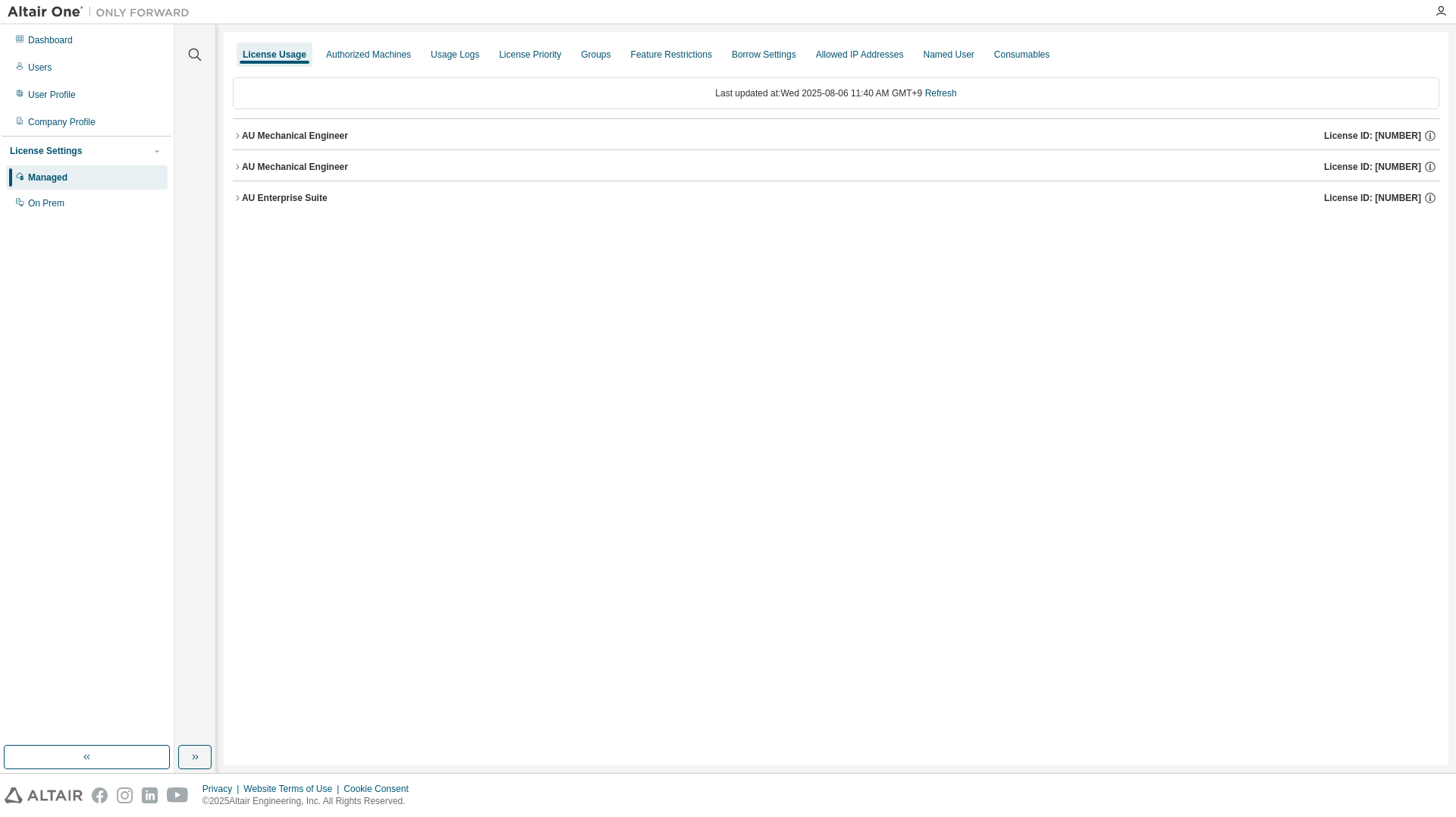 click on "AU Mechanical Engineer" at bounding box center (295, 136) 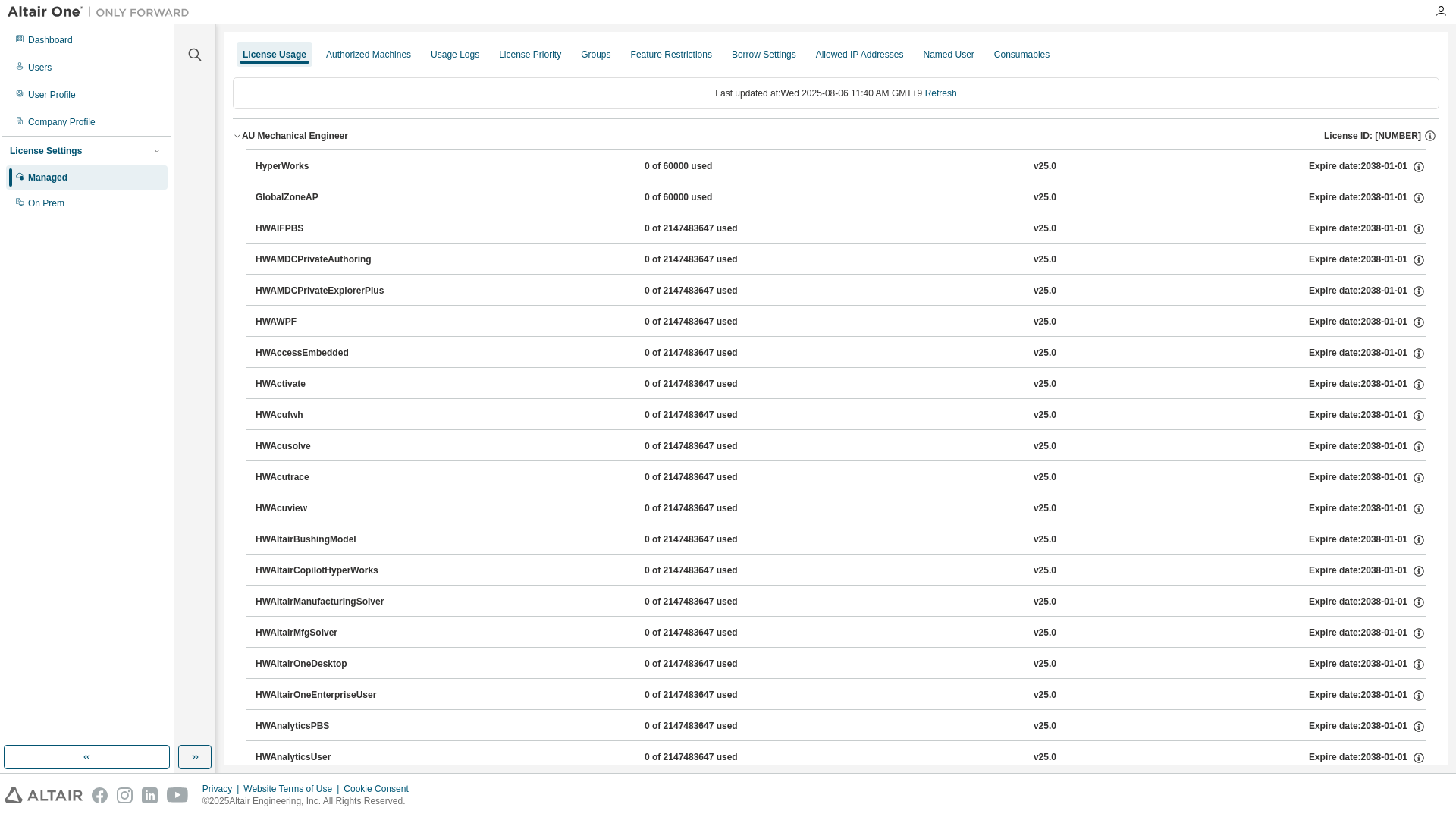 click on "AU Mechanical Engineer" at bounding box center (295, 136) 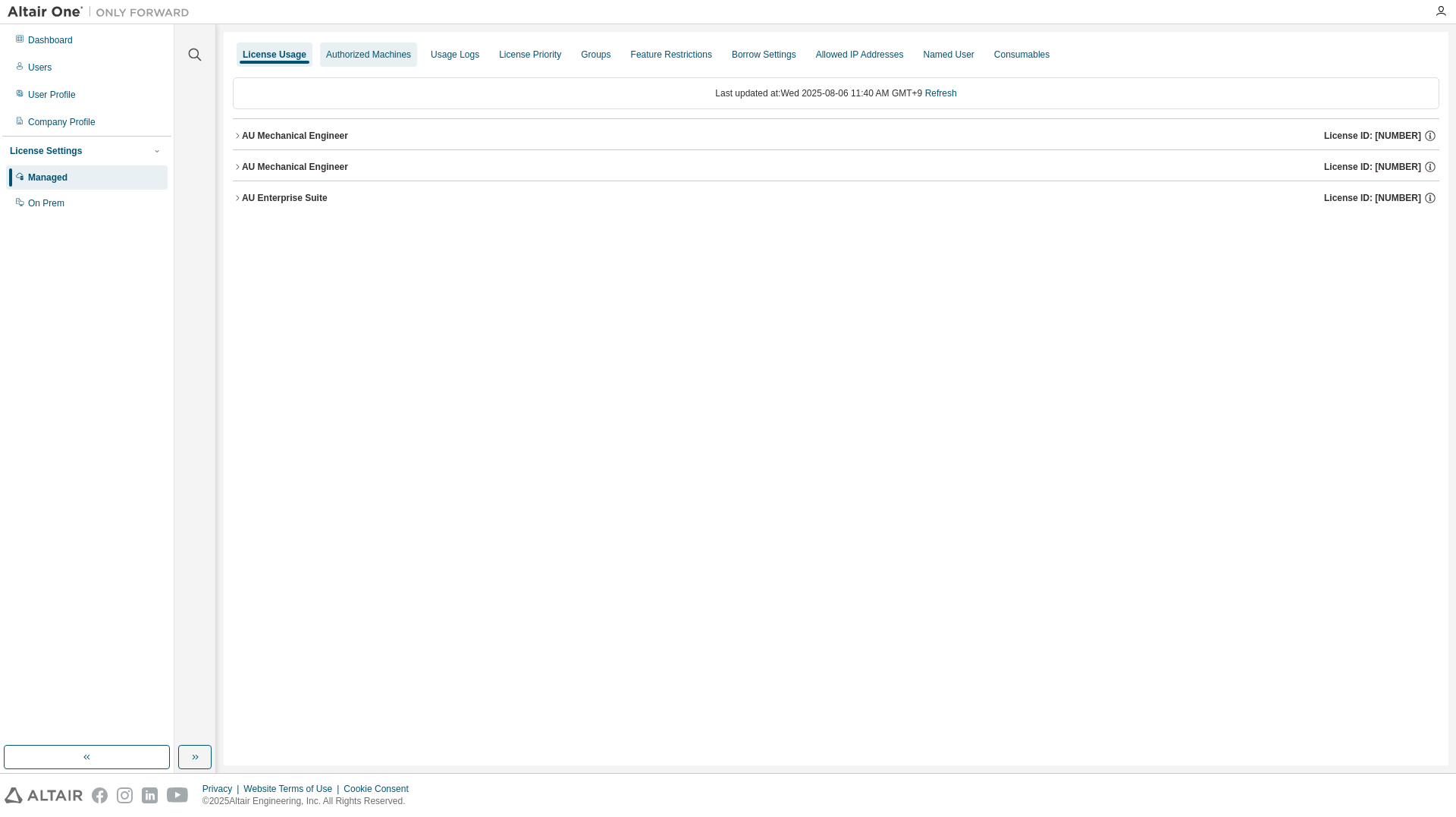 click on "Authorized Machines" at bounding box center (369, 55) 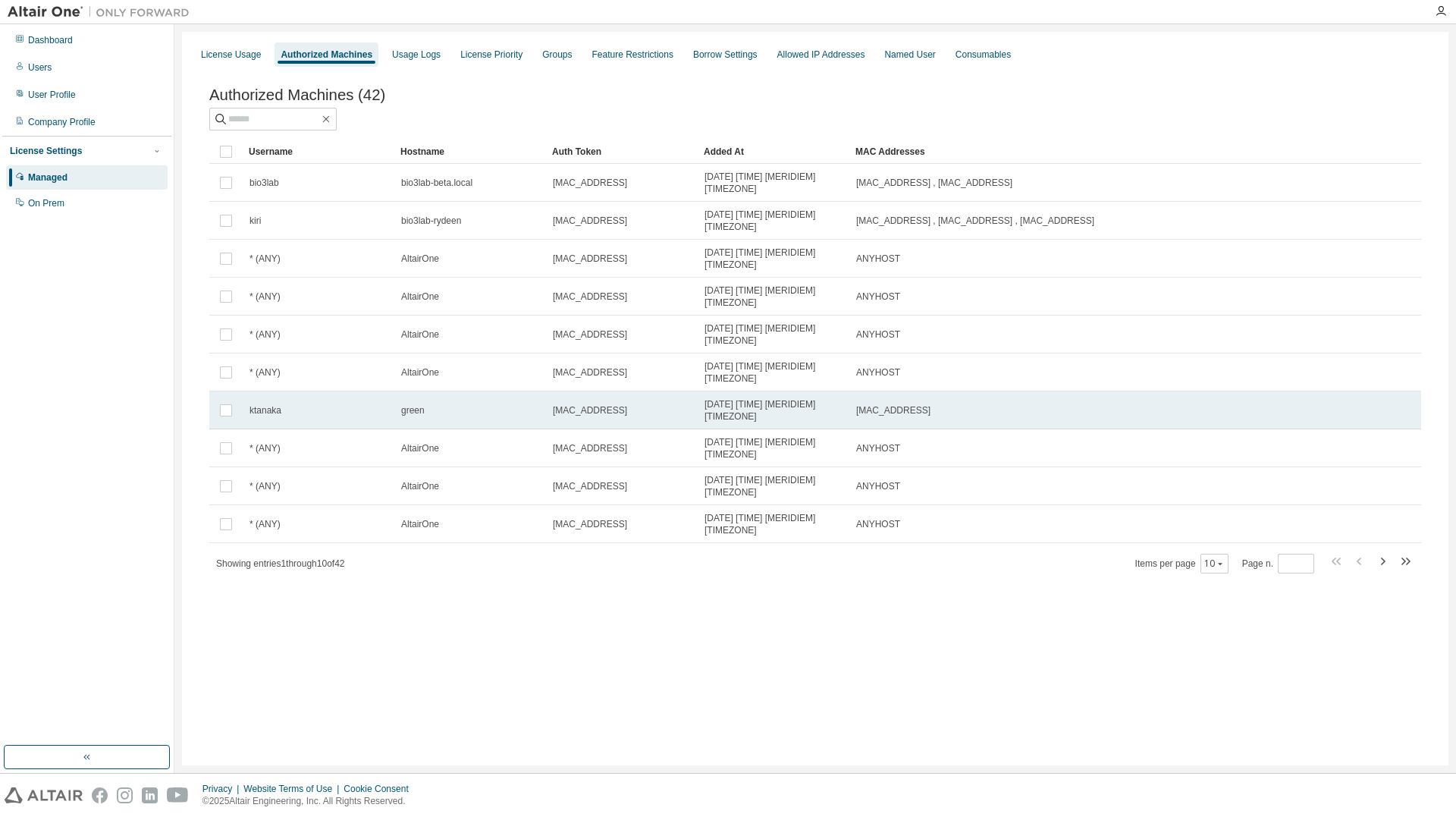 click on "ktanaka" at bounding box center [265, 410] 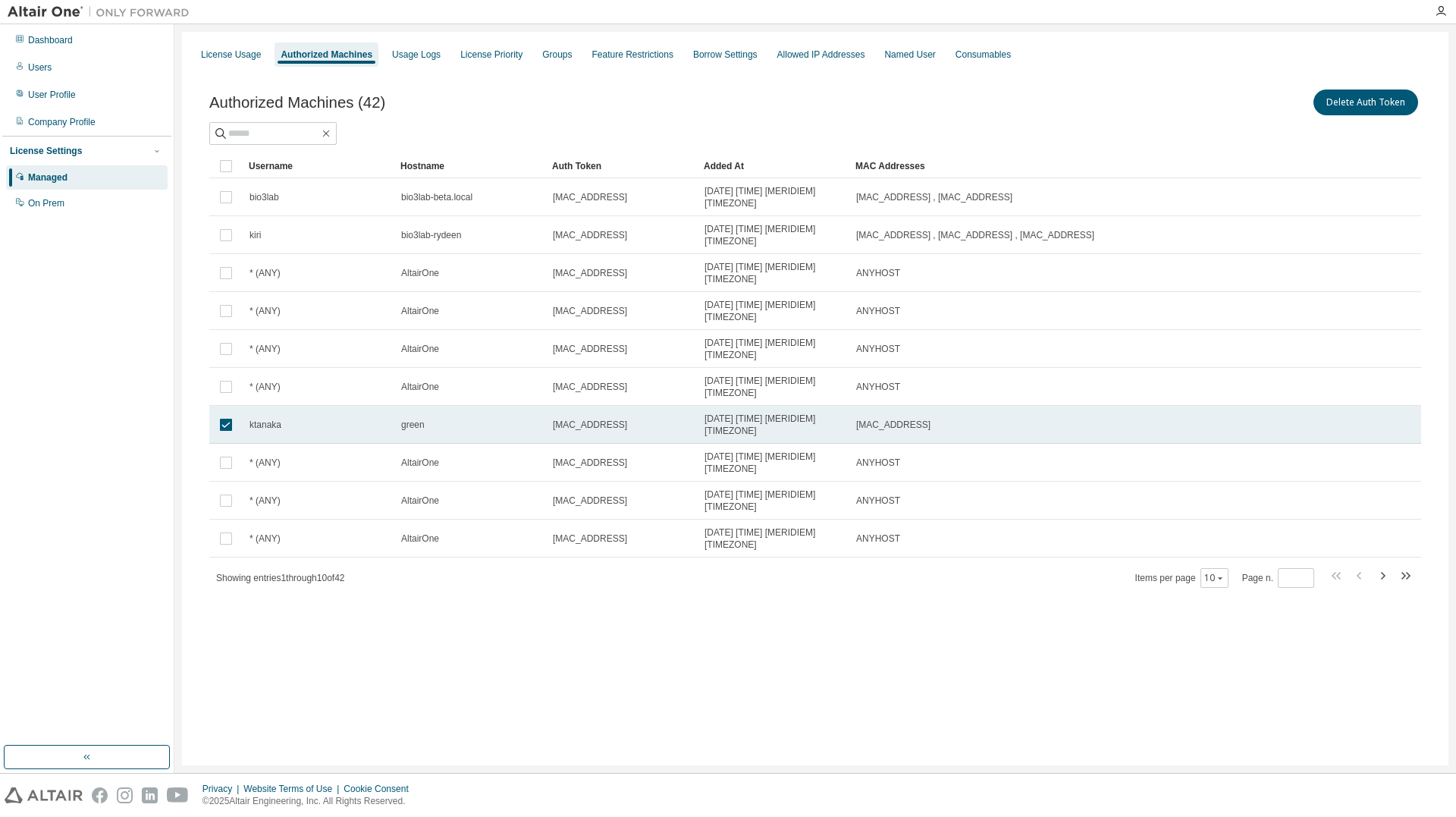 click on "ktanaka" at bounding box center [318, 425] 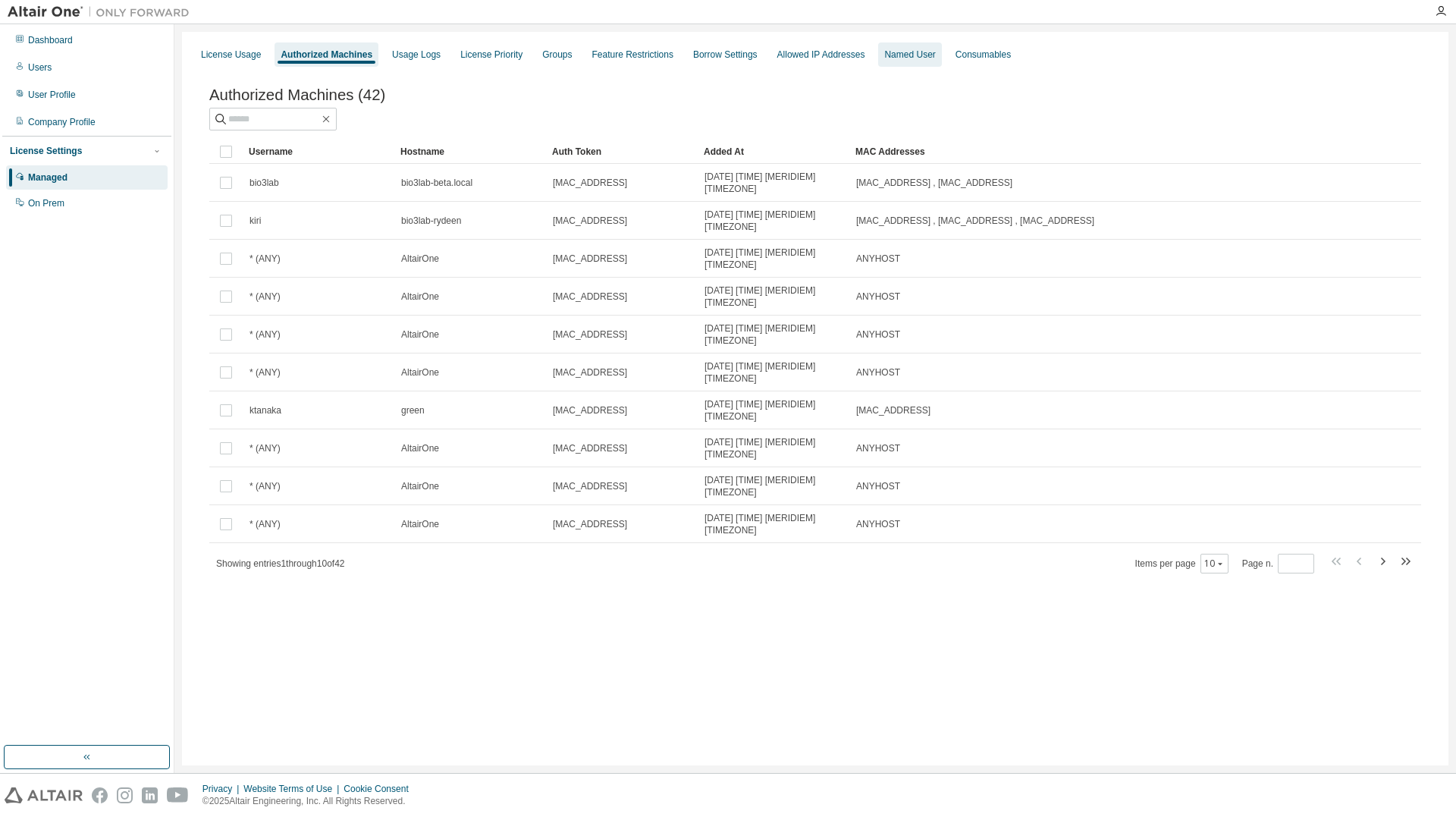 click on "Named User" at bounding box center [909, 55] 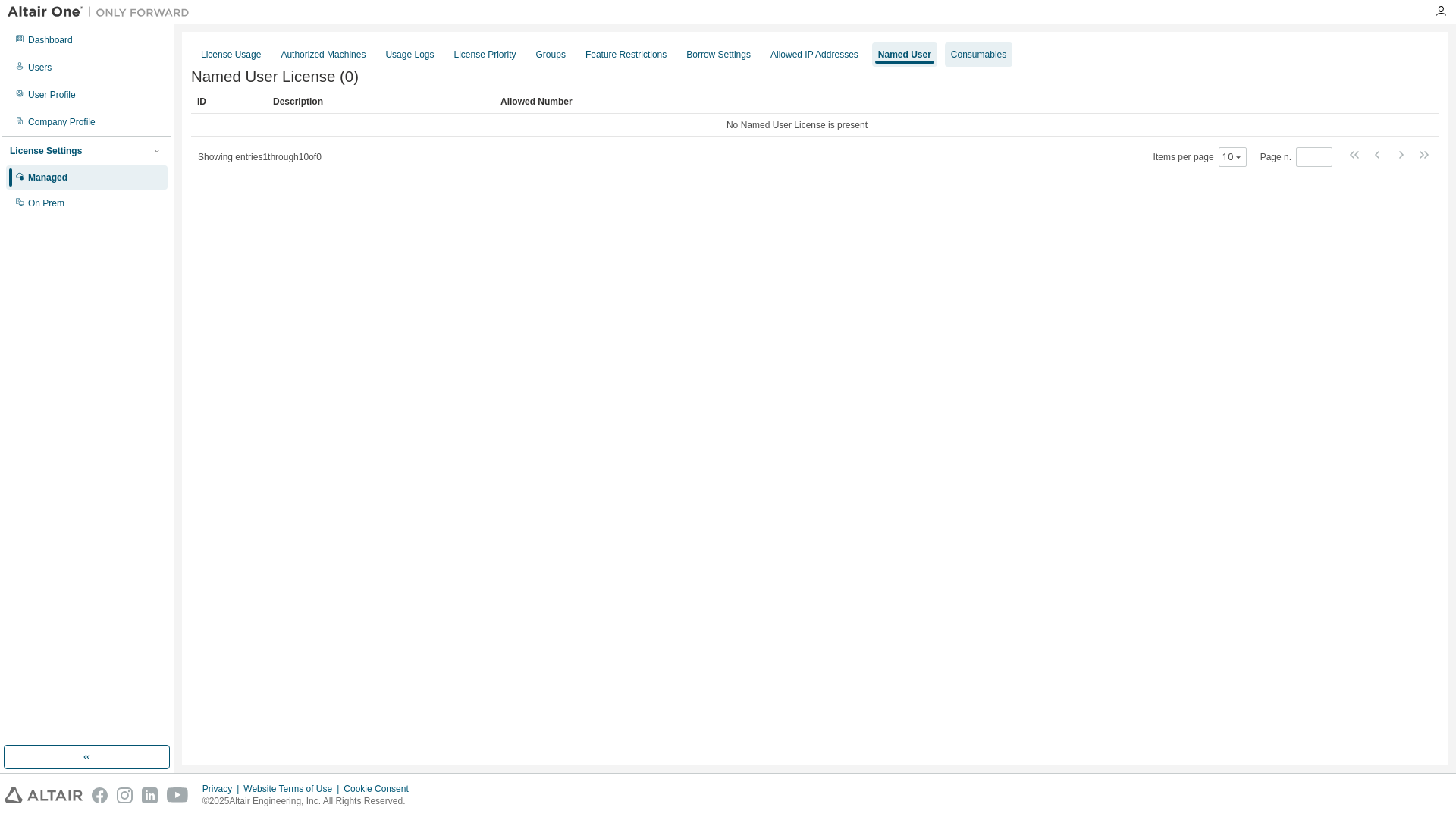 click on "Consumables" at bounding box center [978, 55] 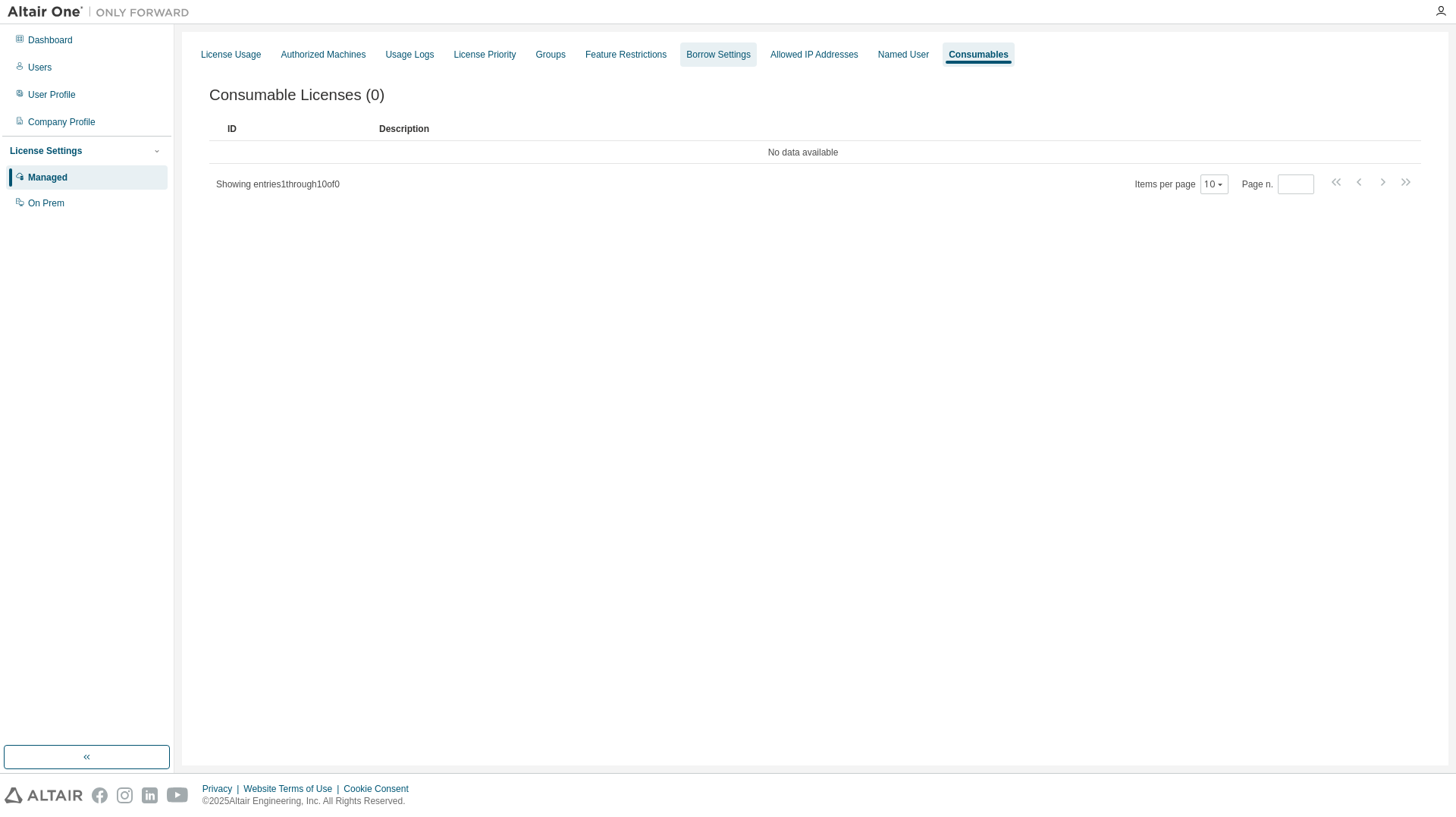 click on "Borrow Settings" at bounding box center [718, 55] 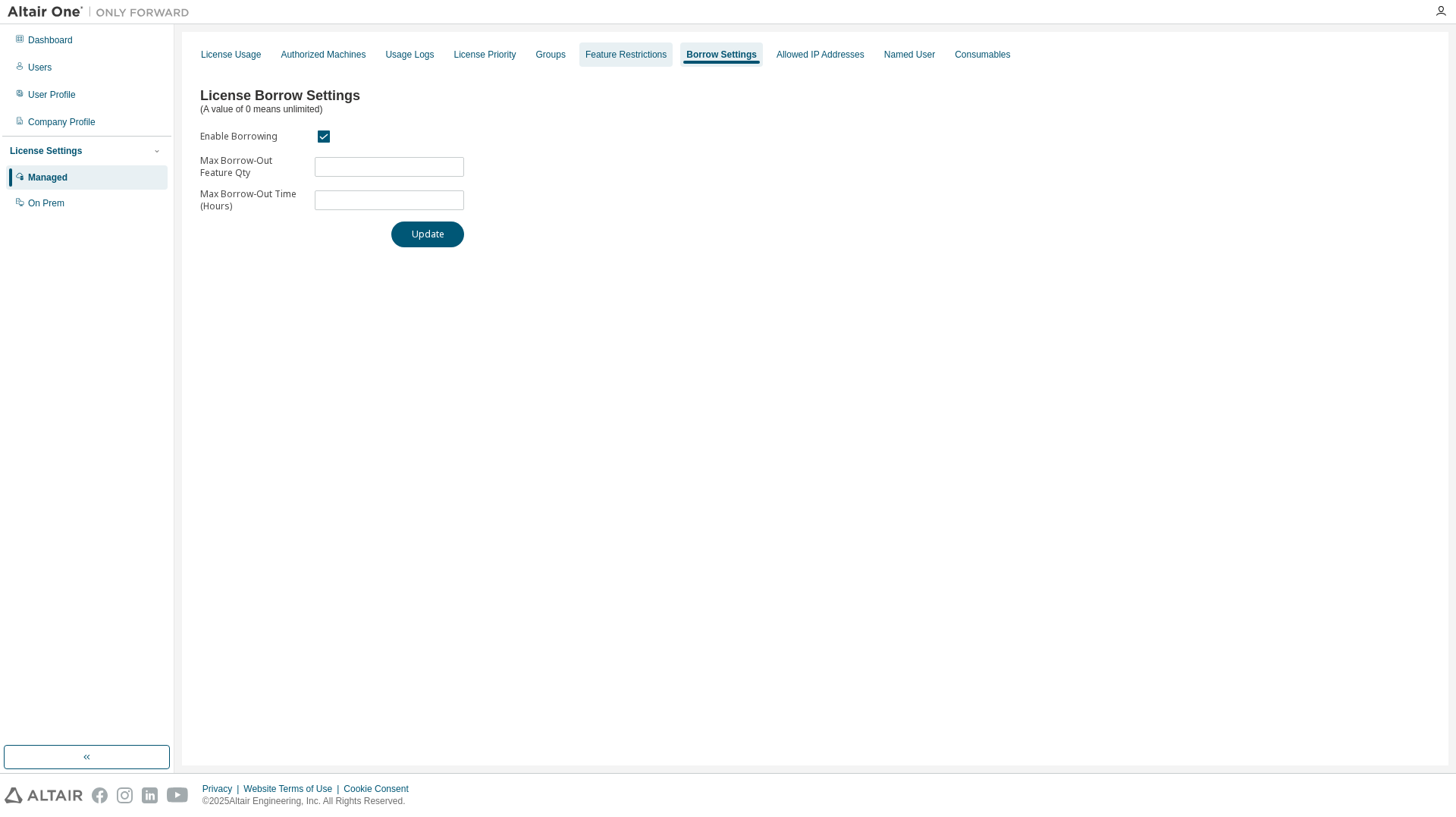 click on "Feature Restrictions" at bounding box center (626, 55) 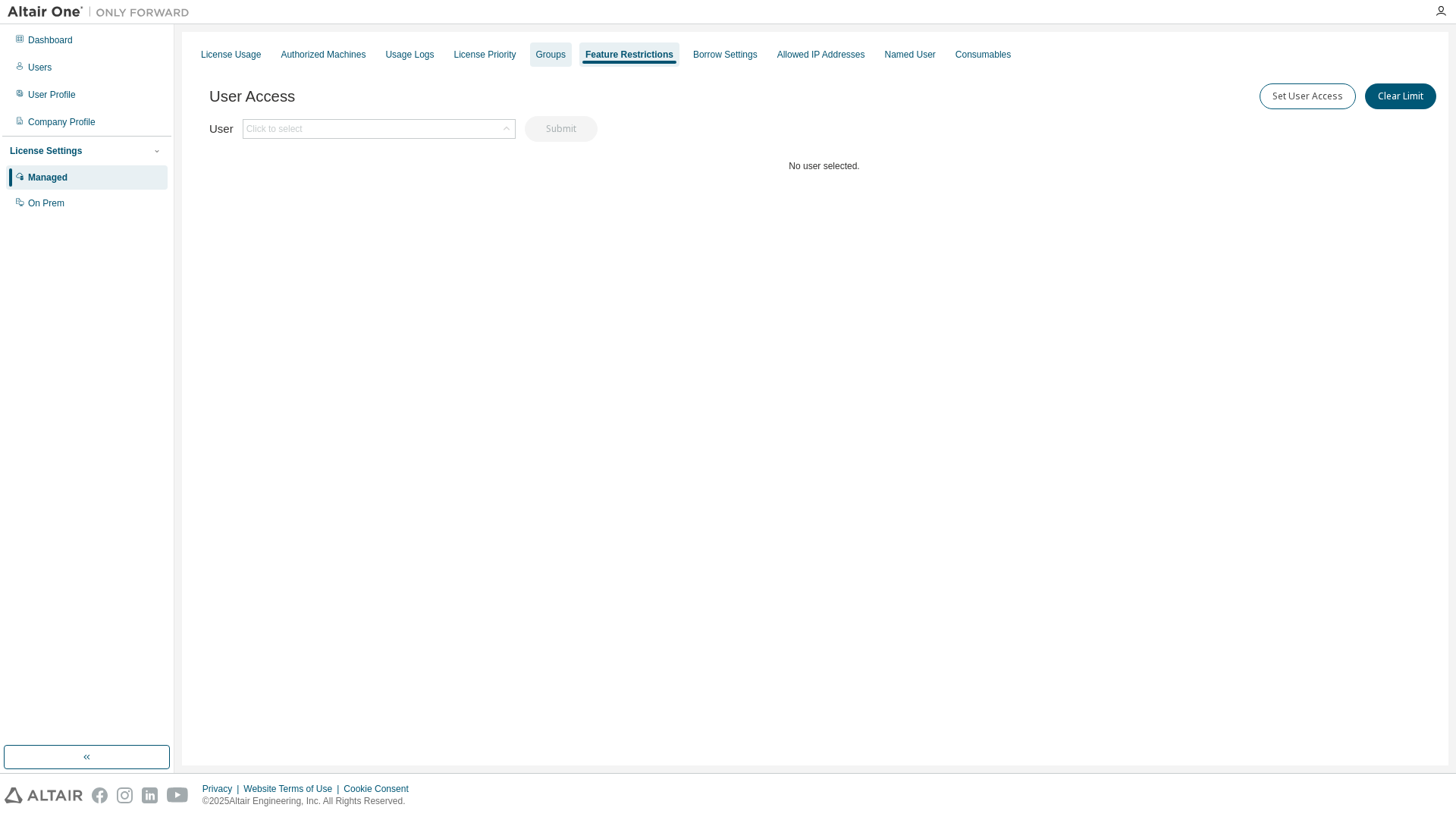 click on "Groups" at bounding box center (551, 55) 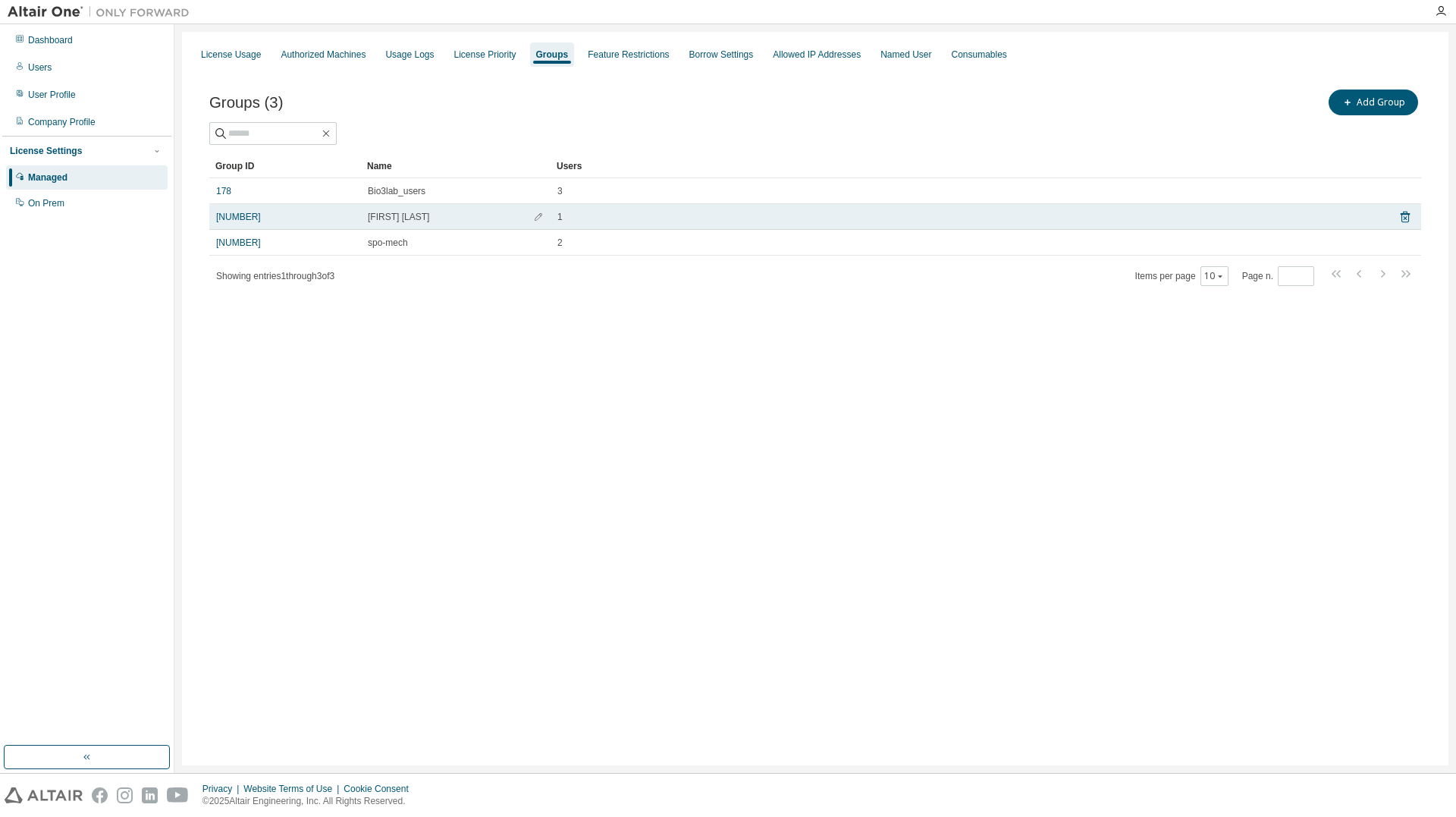 click on "[FIRST] [LAST]" at bounding box center (398, 217) 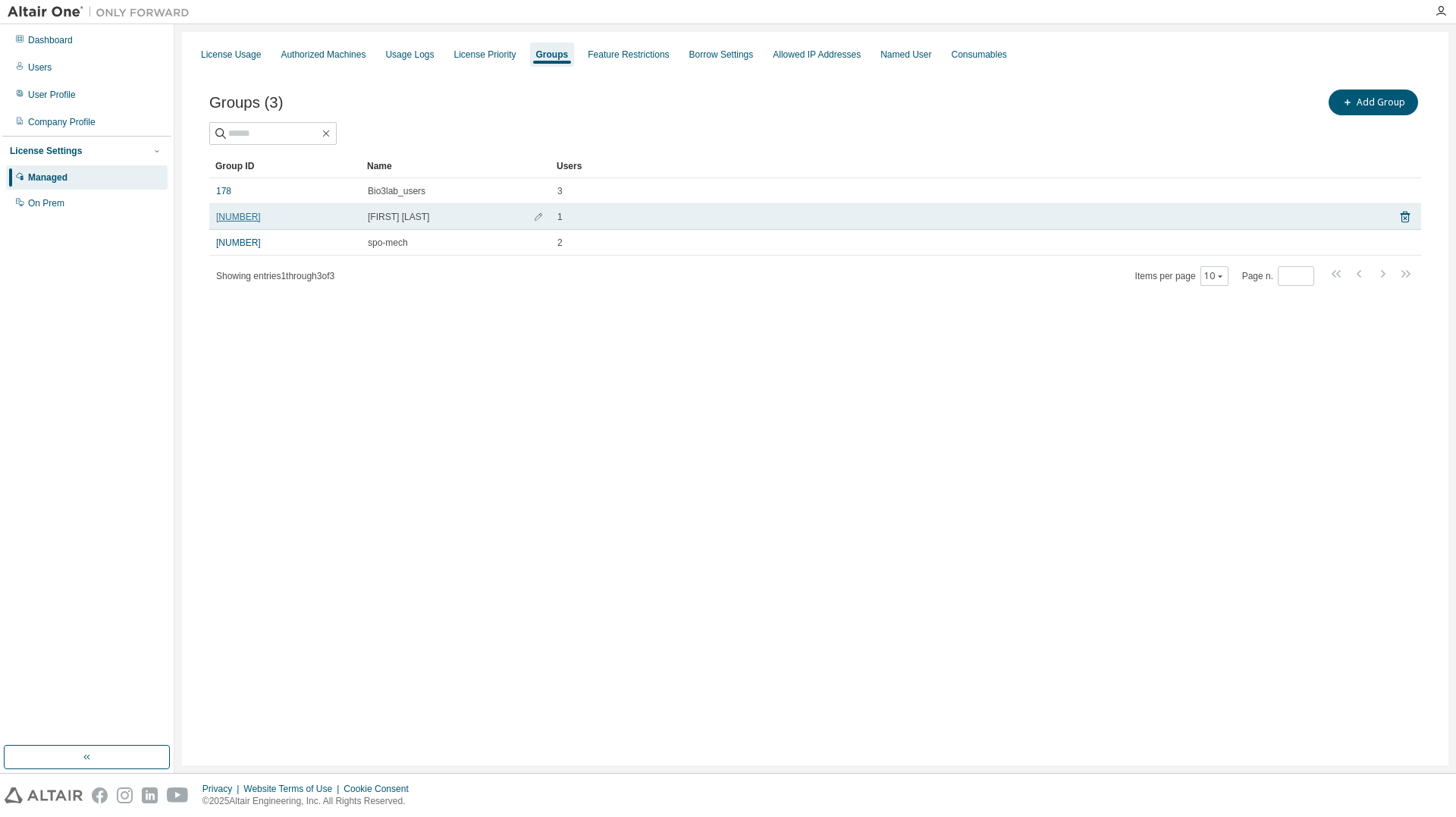click on "[NUMBER]" at bounding box center [238, 217] 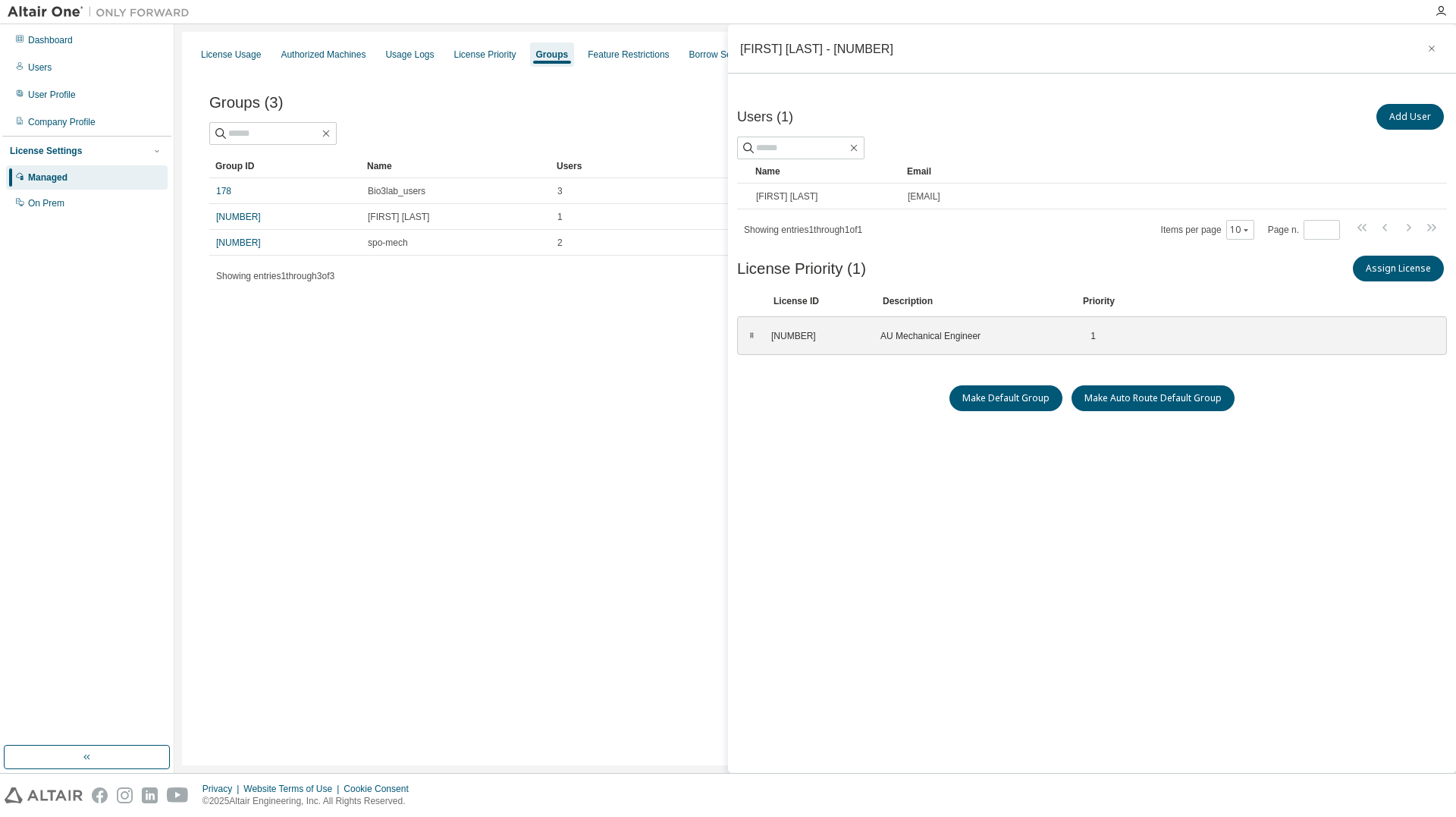 drag, startPoint x: 1099, startPoint y: 553, endPoint x: 1007, endPoint y: 561, distance: 92.34717 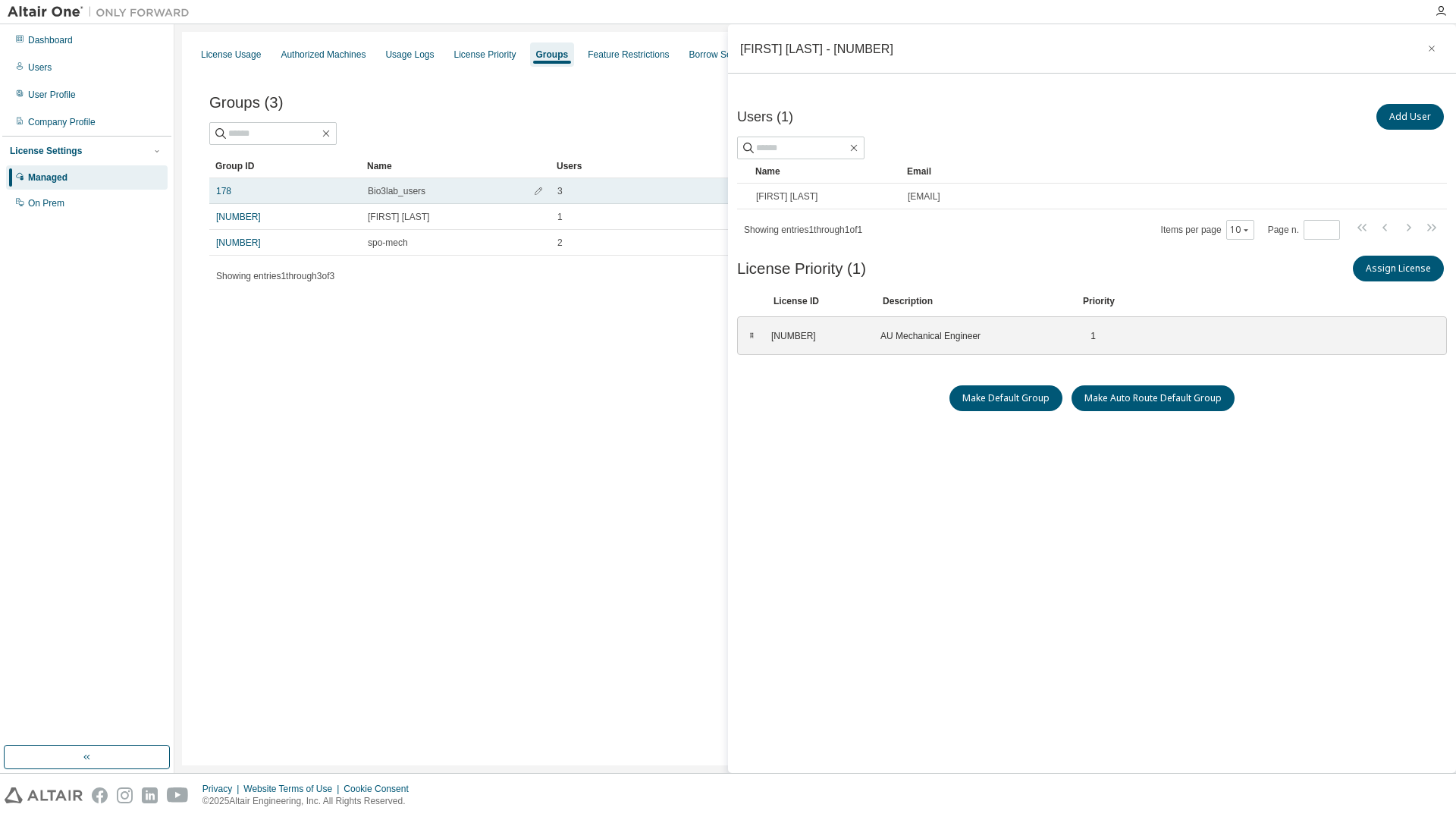 click on "Bio3lab_users" at bounding box center (397, 191) 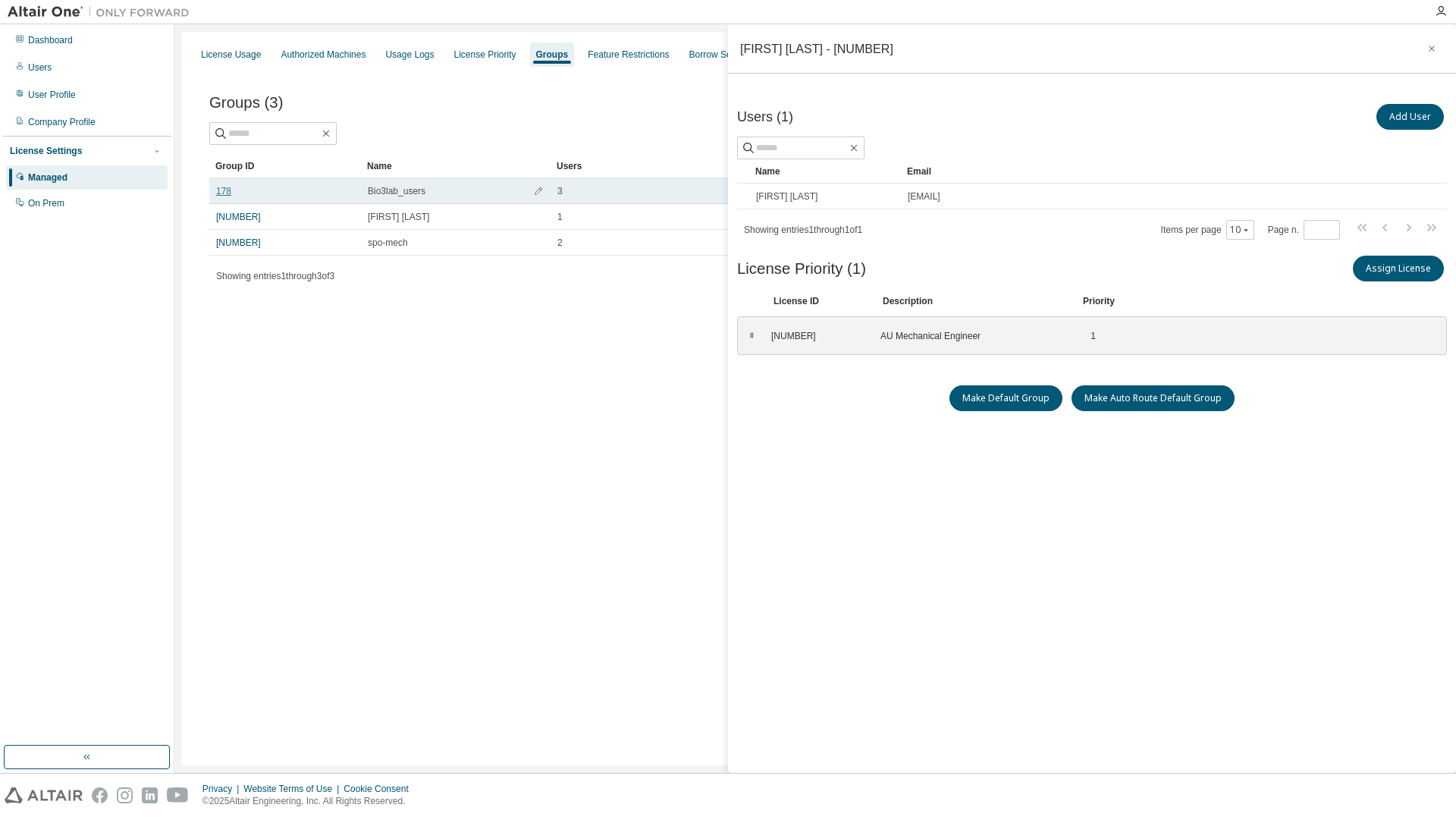 click on "178" at bounding box center (224, 191) 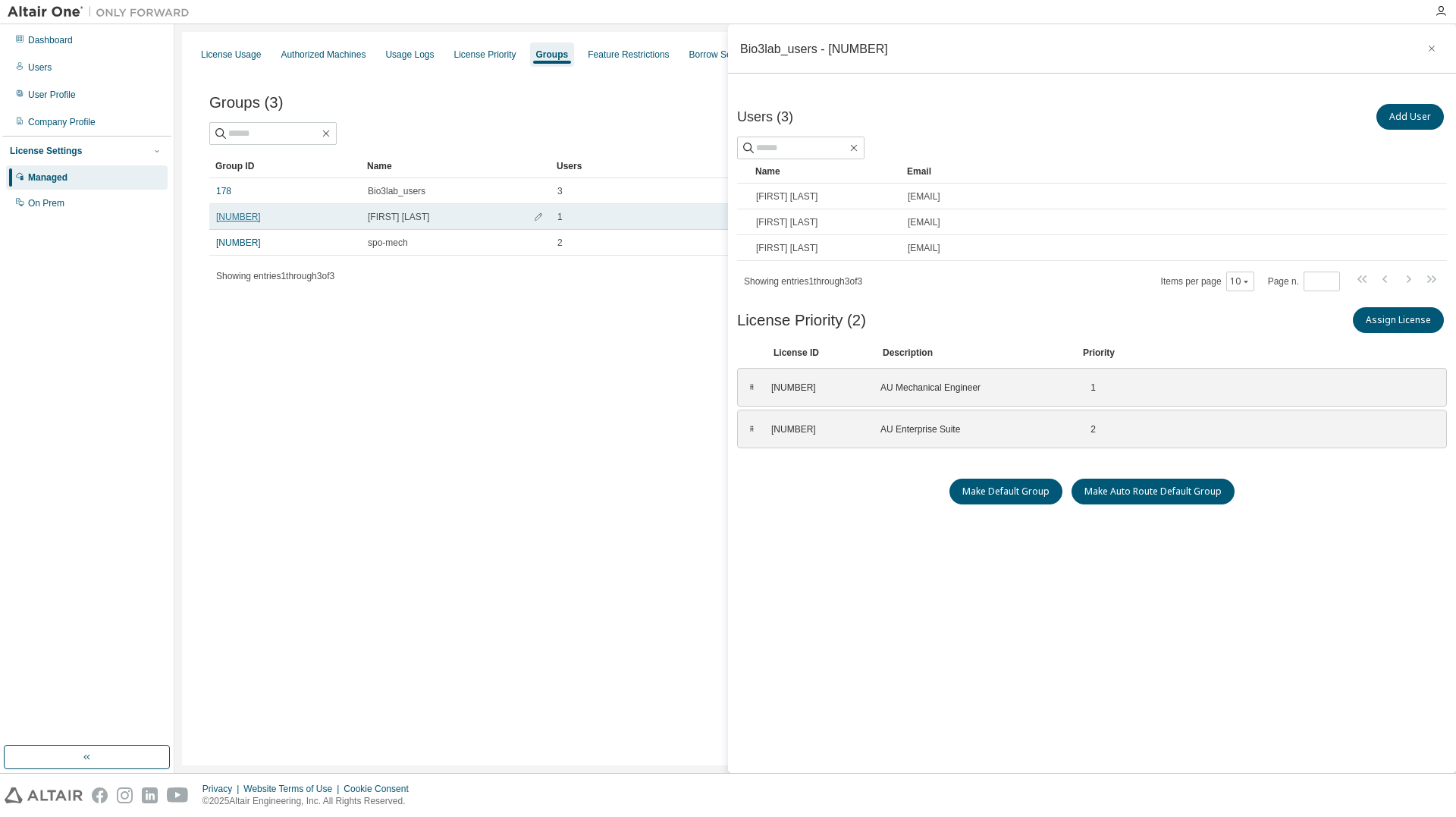 click on "[NUMBER]" at bounding box center [238, 217] 